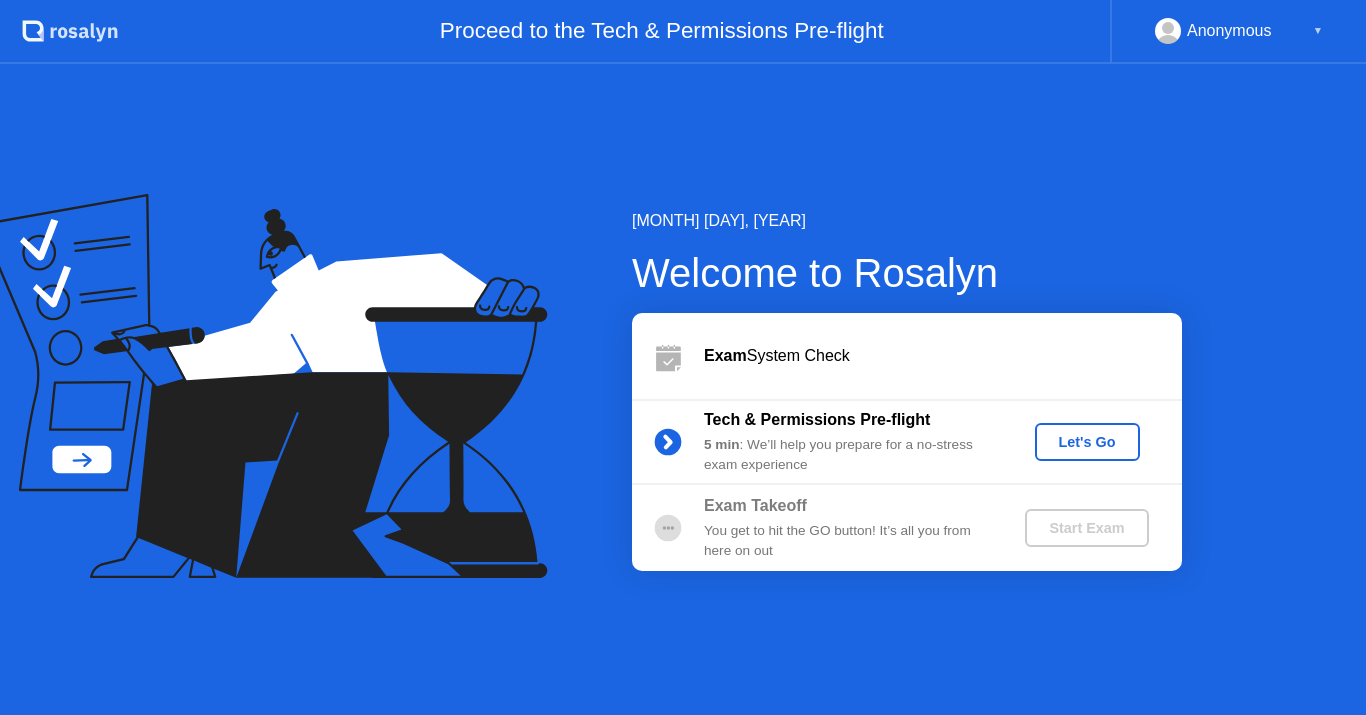 scroll, scrollTop: 0, scrollLeft: 0, axis: both 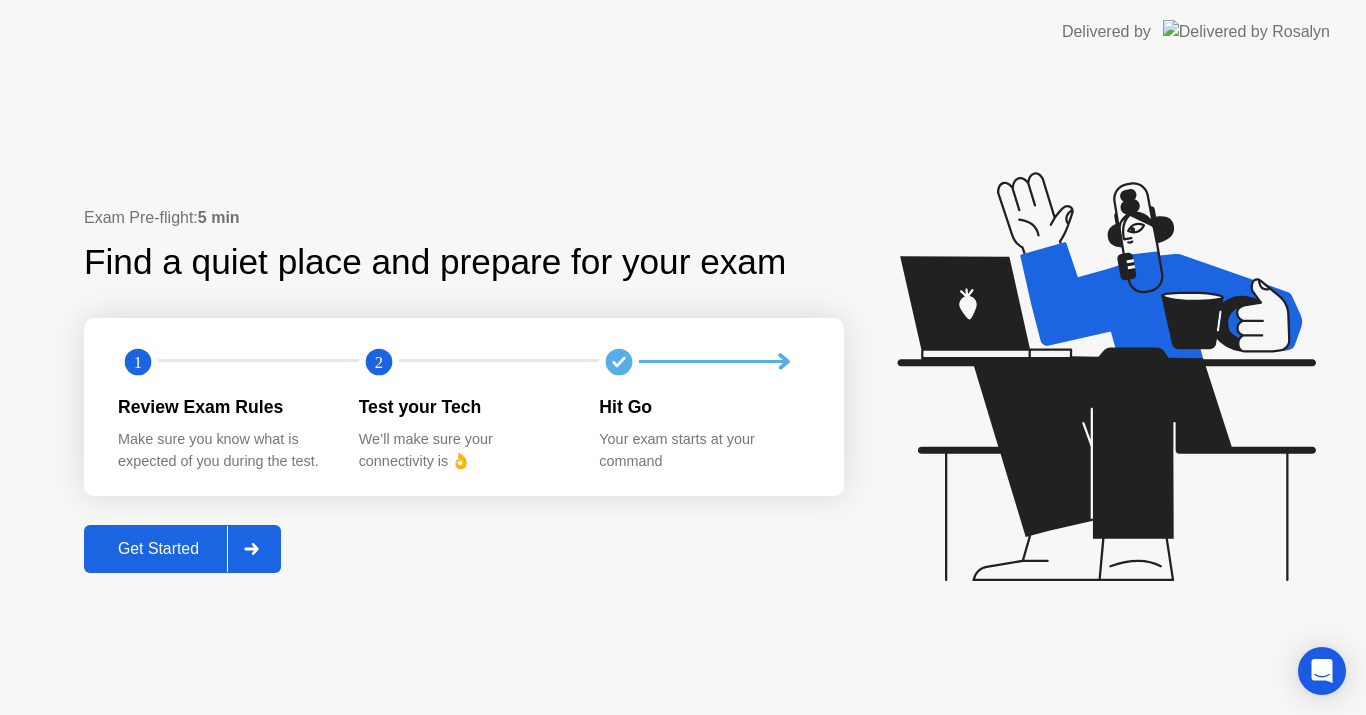 click on "Get Started" 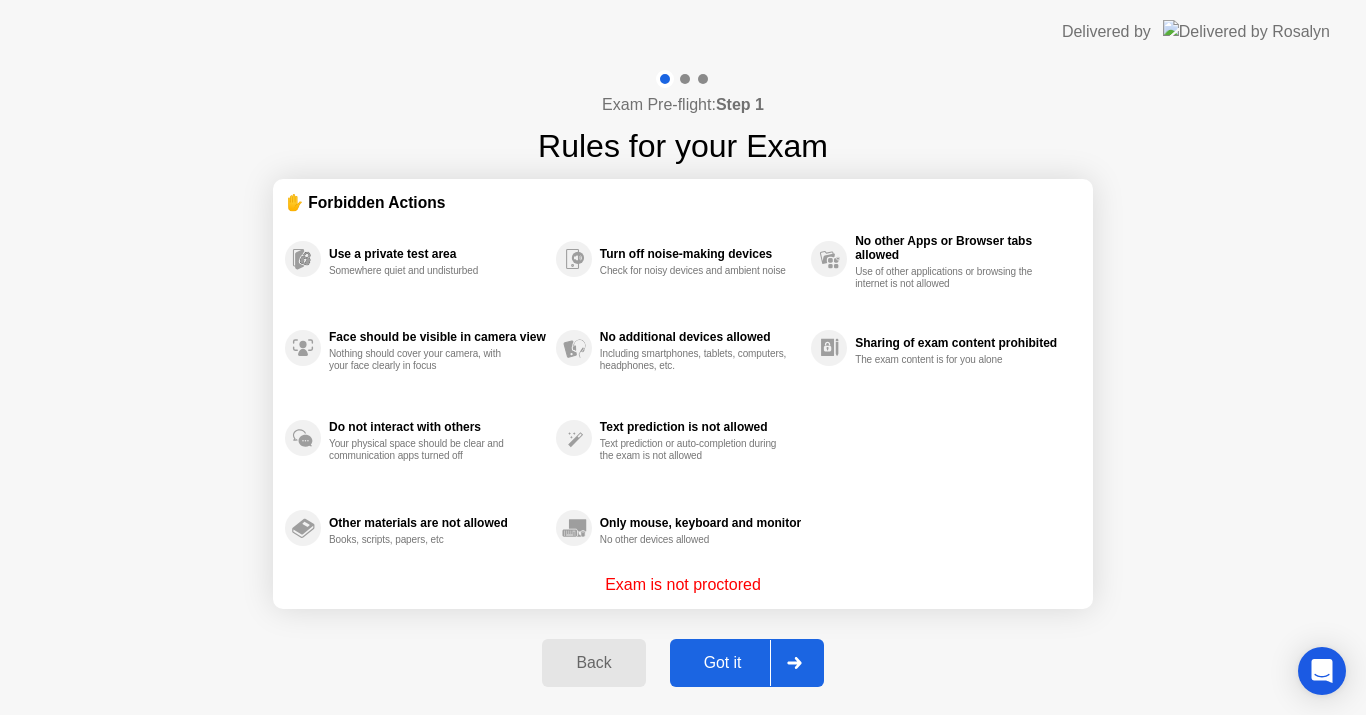 click on "Got it" 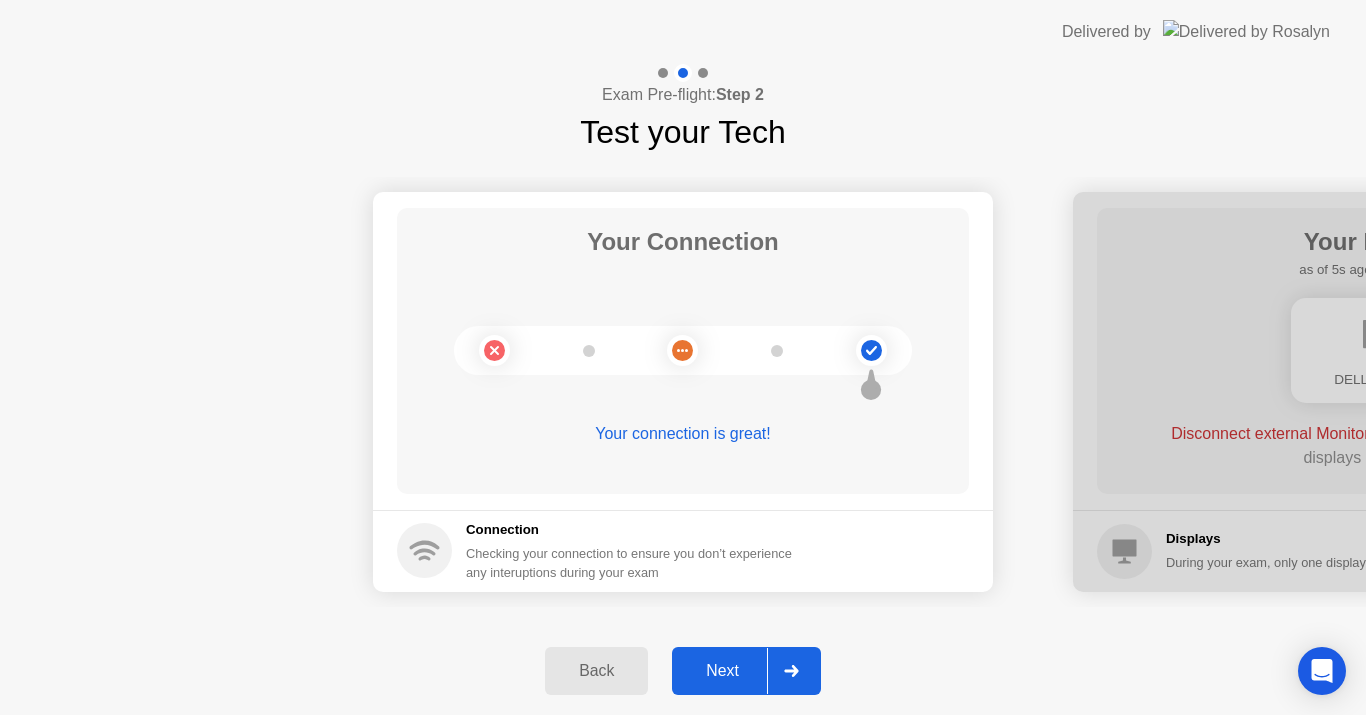 click on "Next" 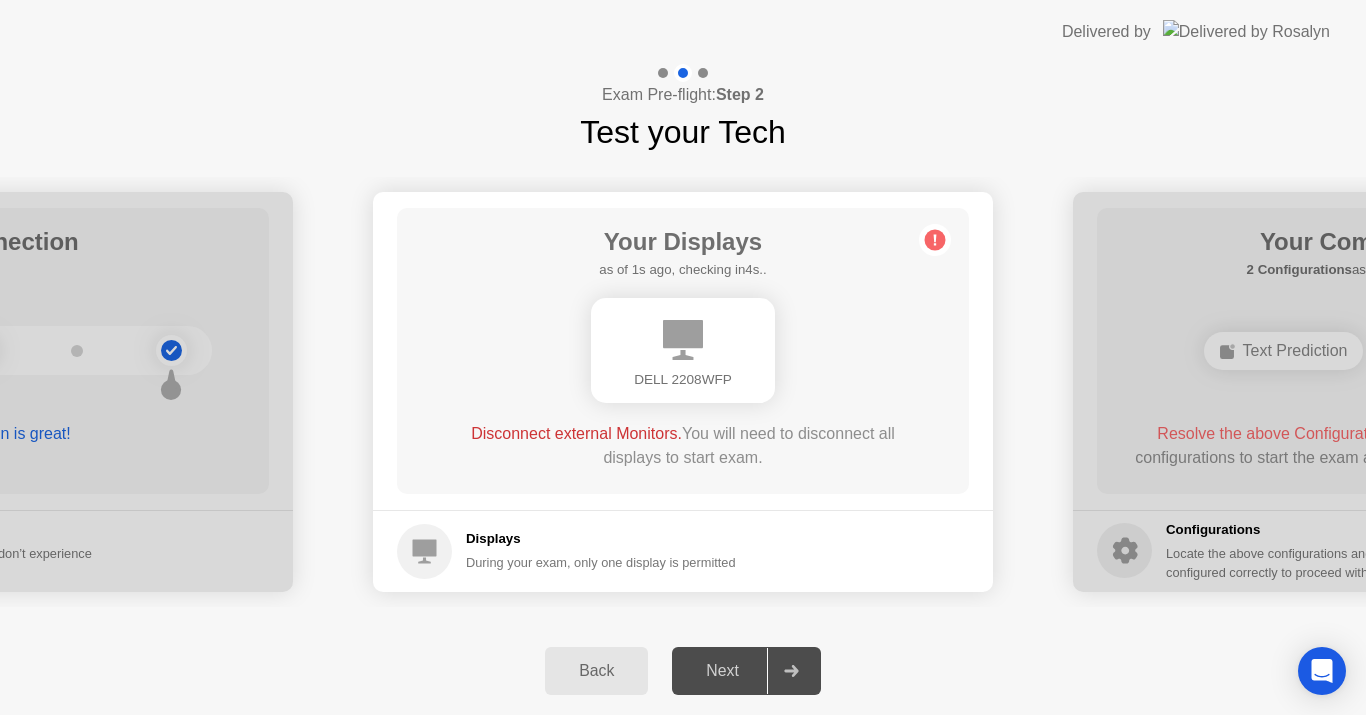 click on "Next" 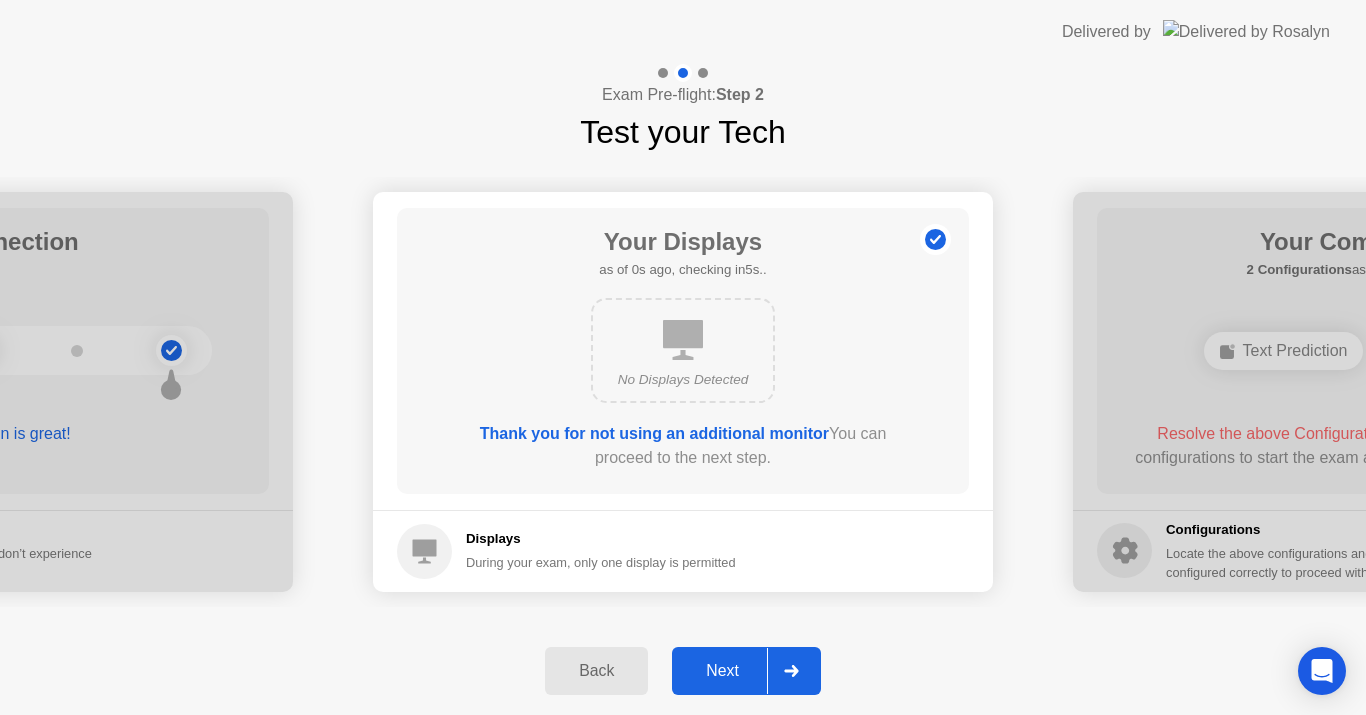 click on "Next" 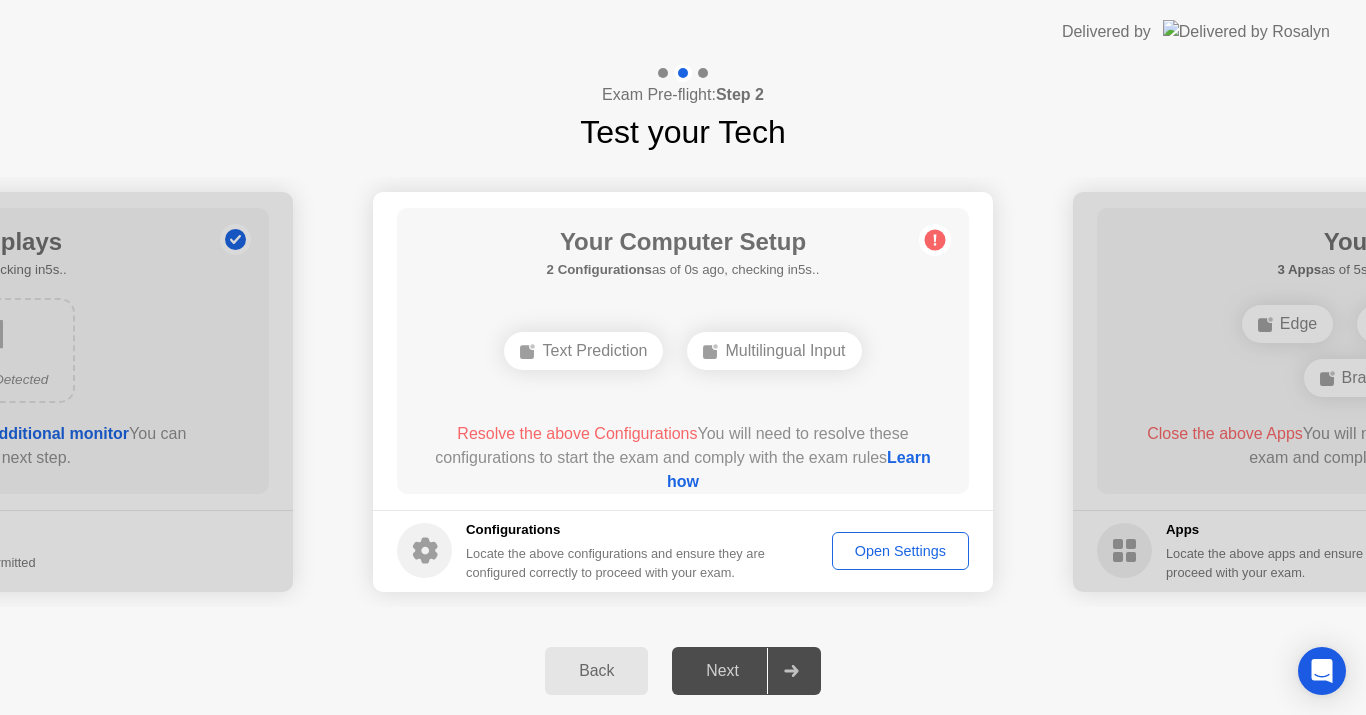 click on "Open Settings" 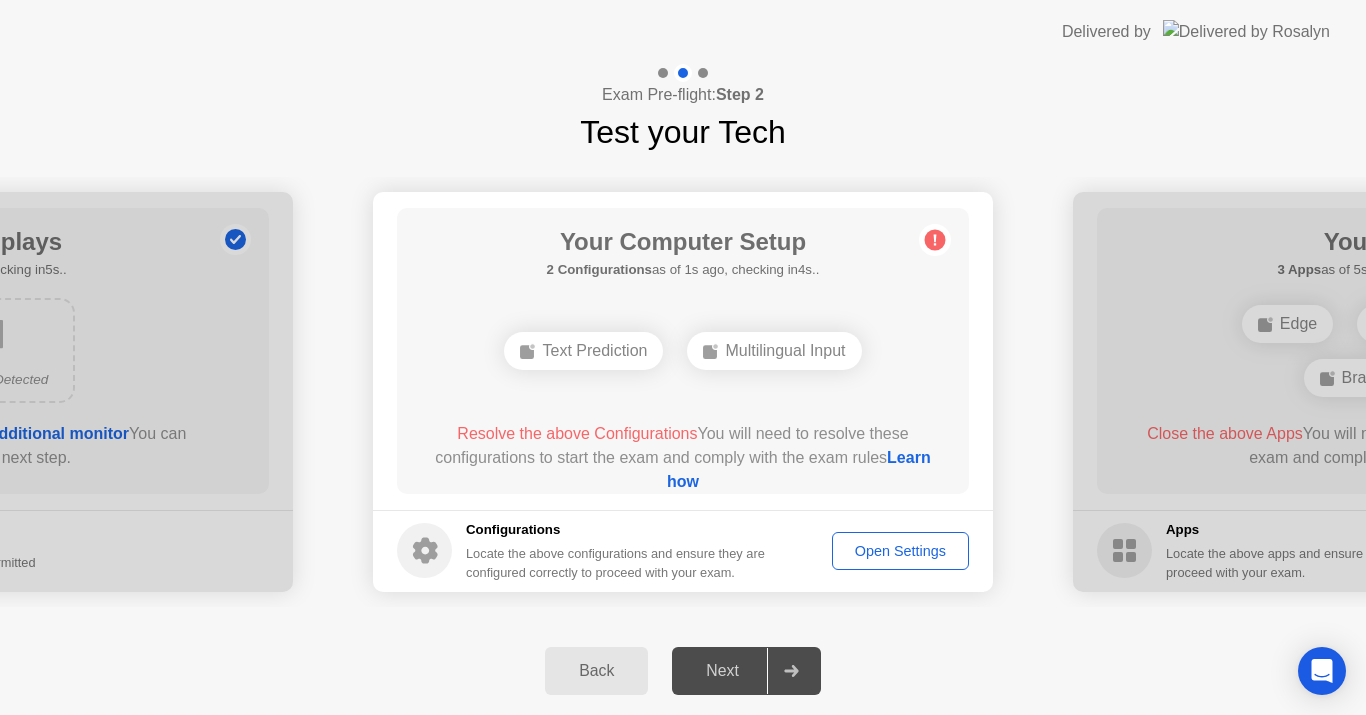 click on "Text Prediction" 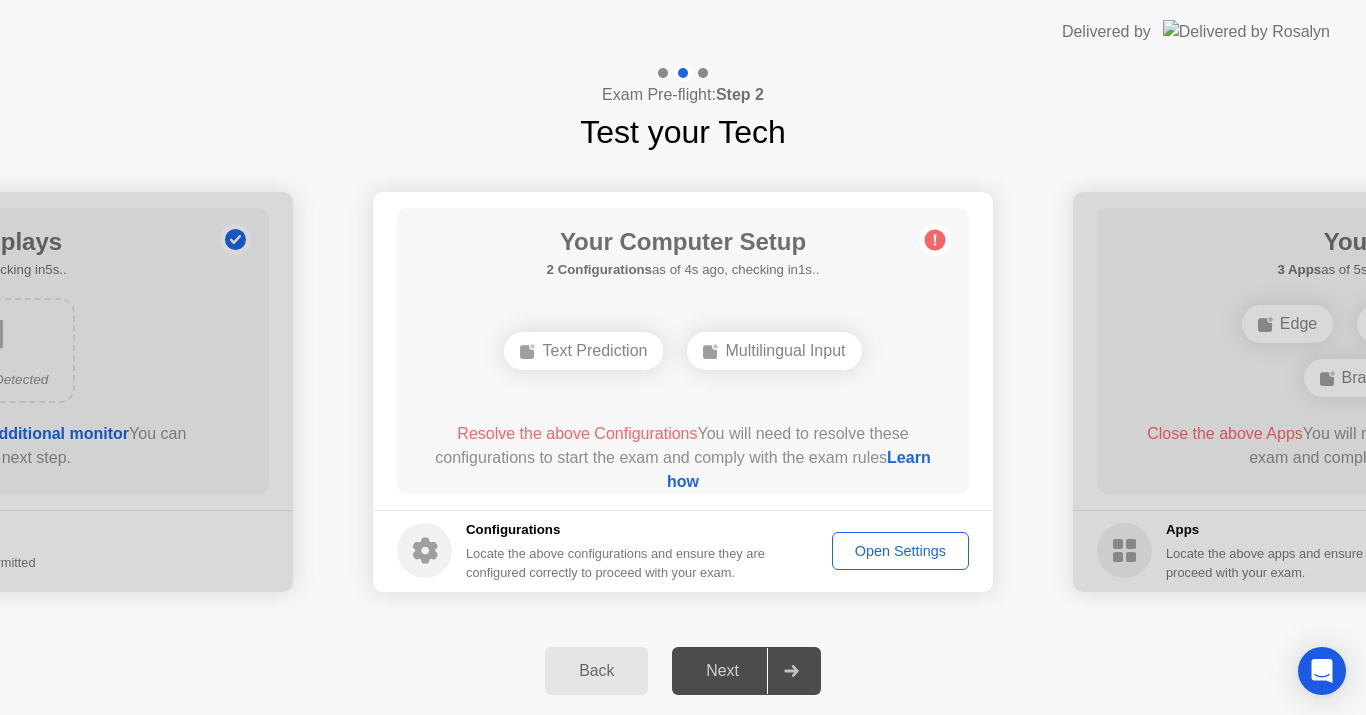 click 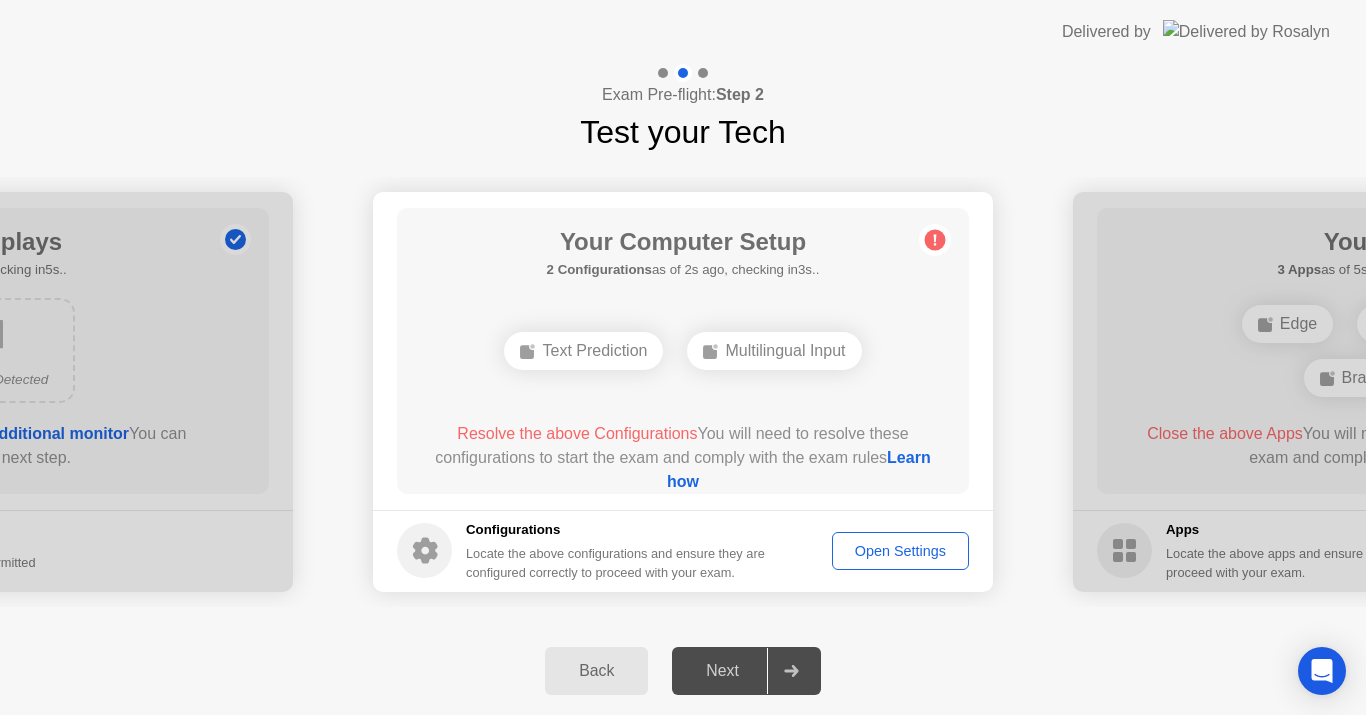 click on "Open Settings" 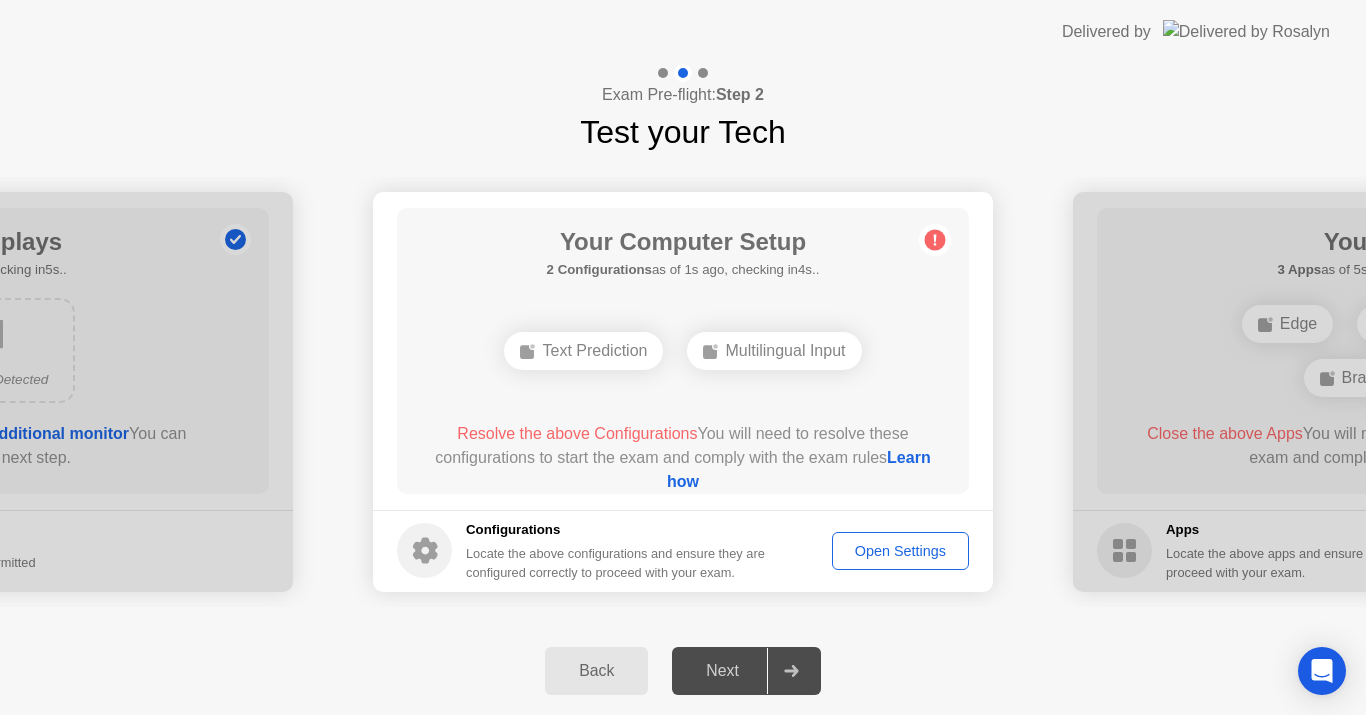 click on "Back" 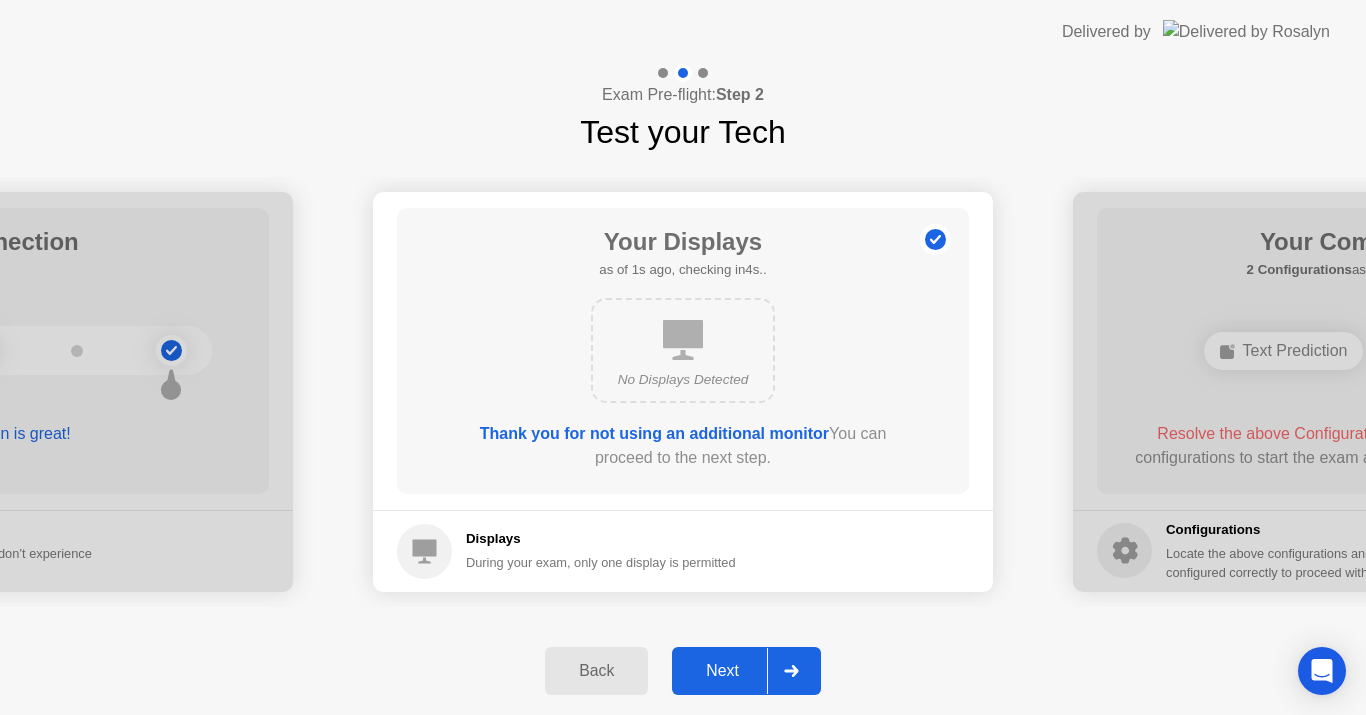 click on "Next" 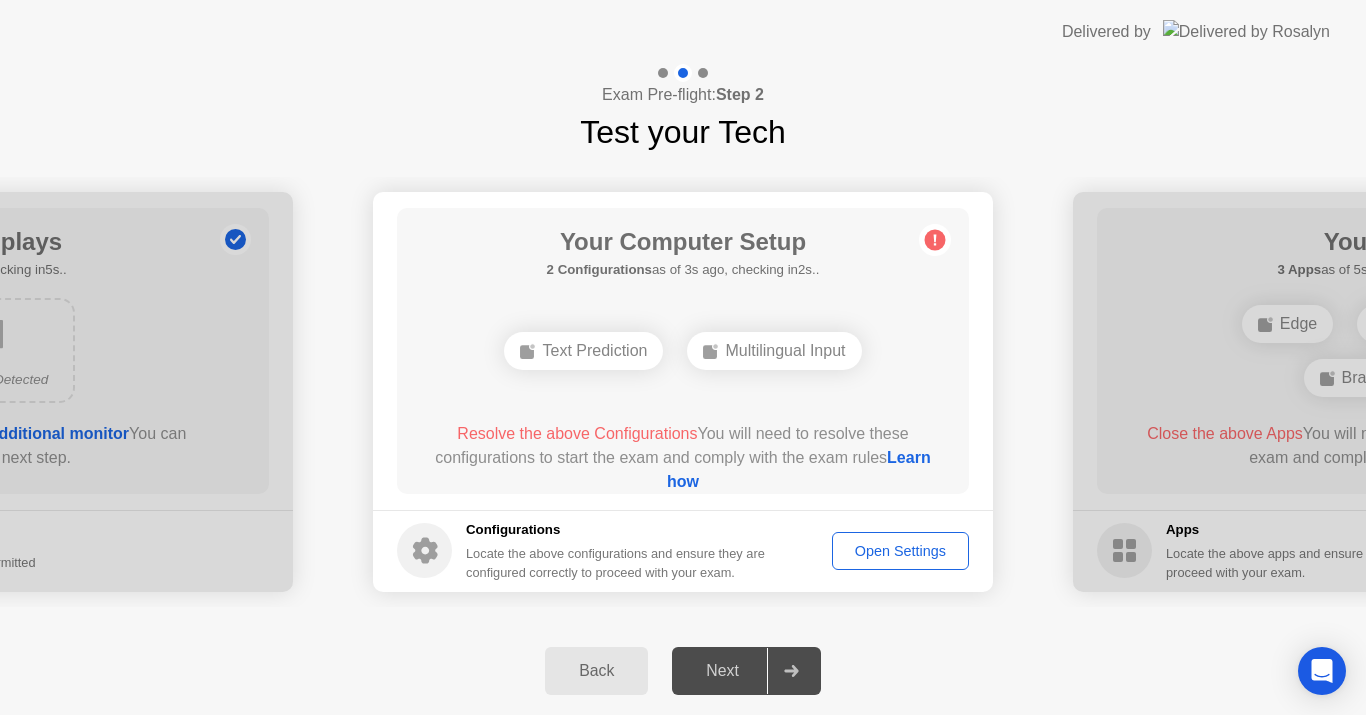 click on "Next" 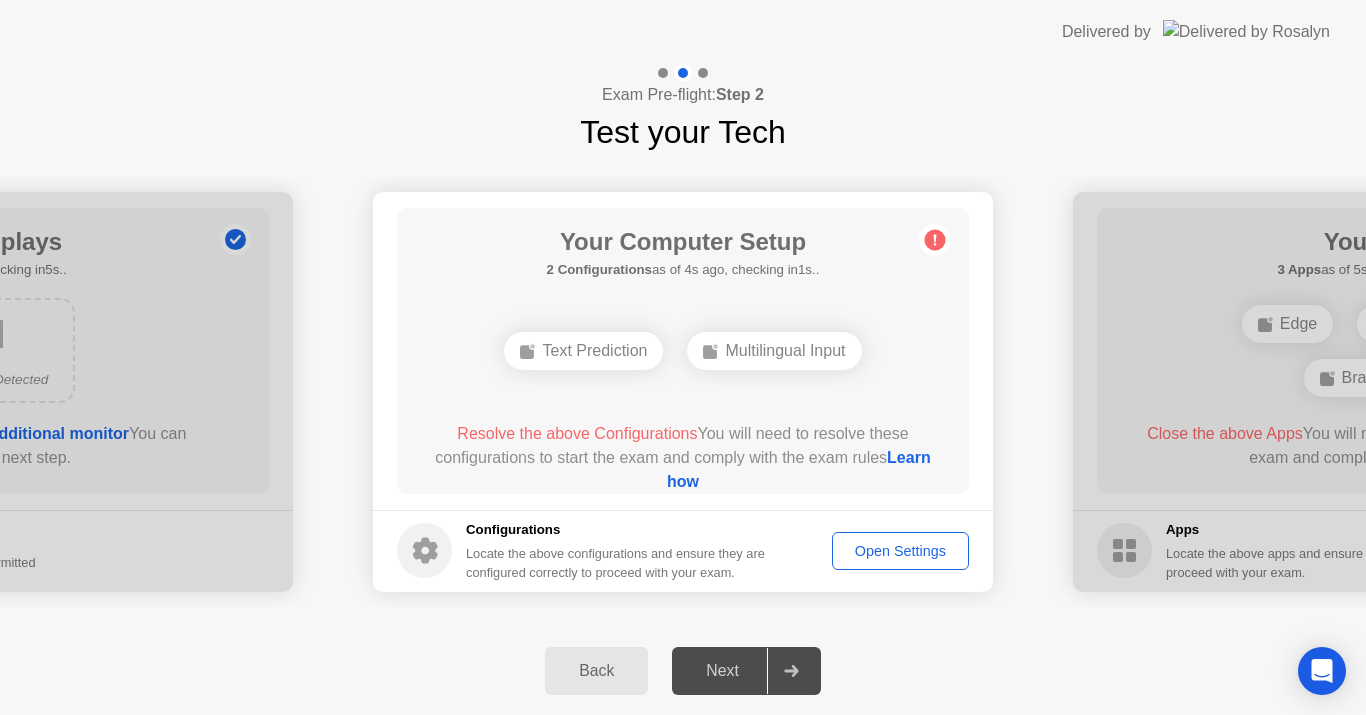 click on "Open Settings" 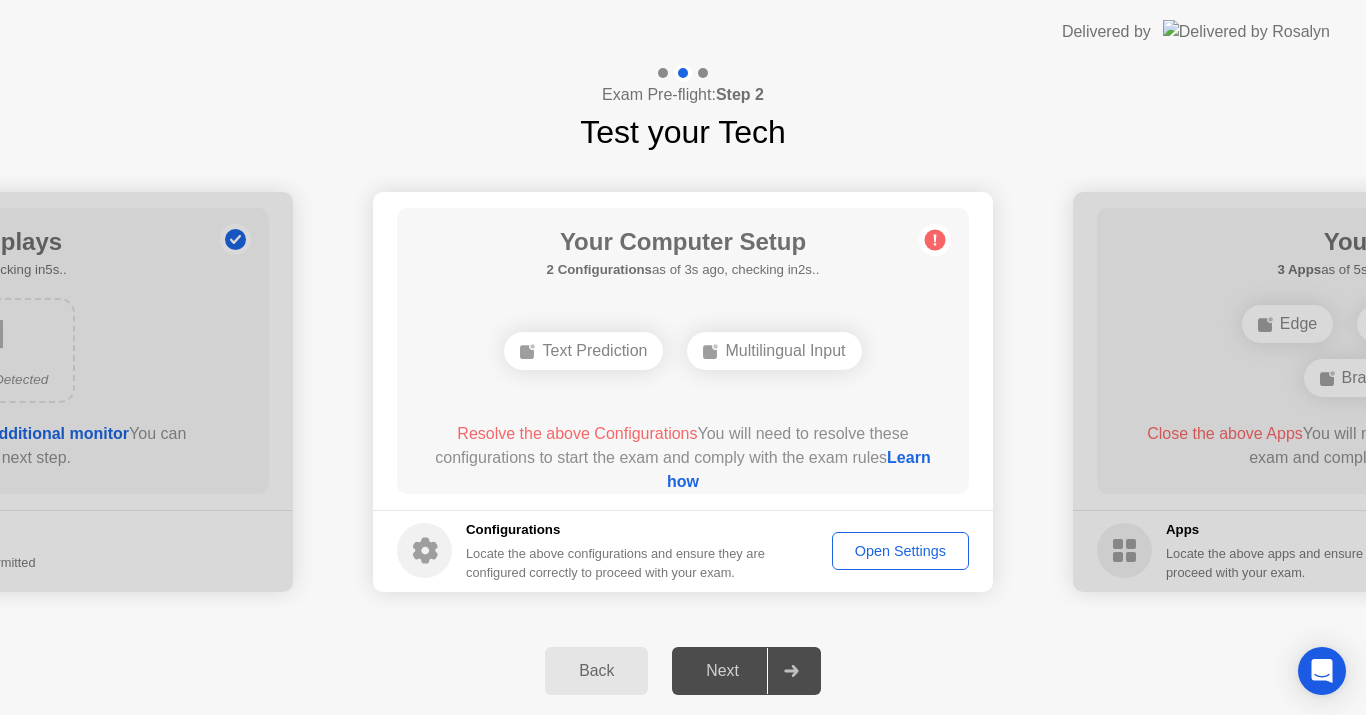 click on "Learn how" 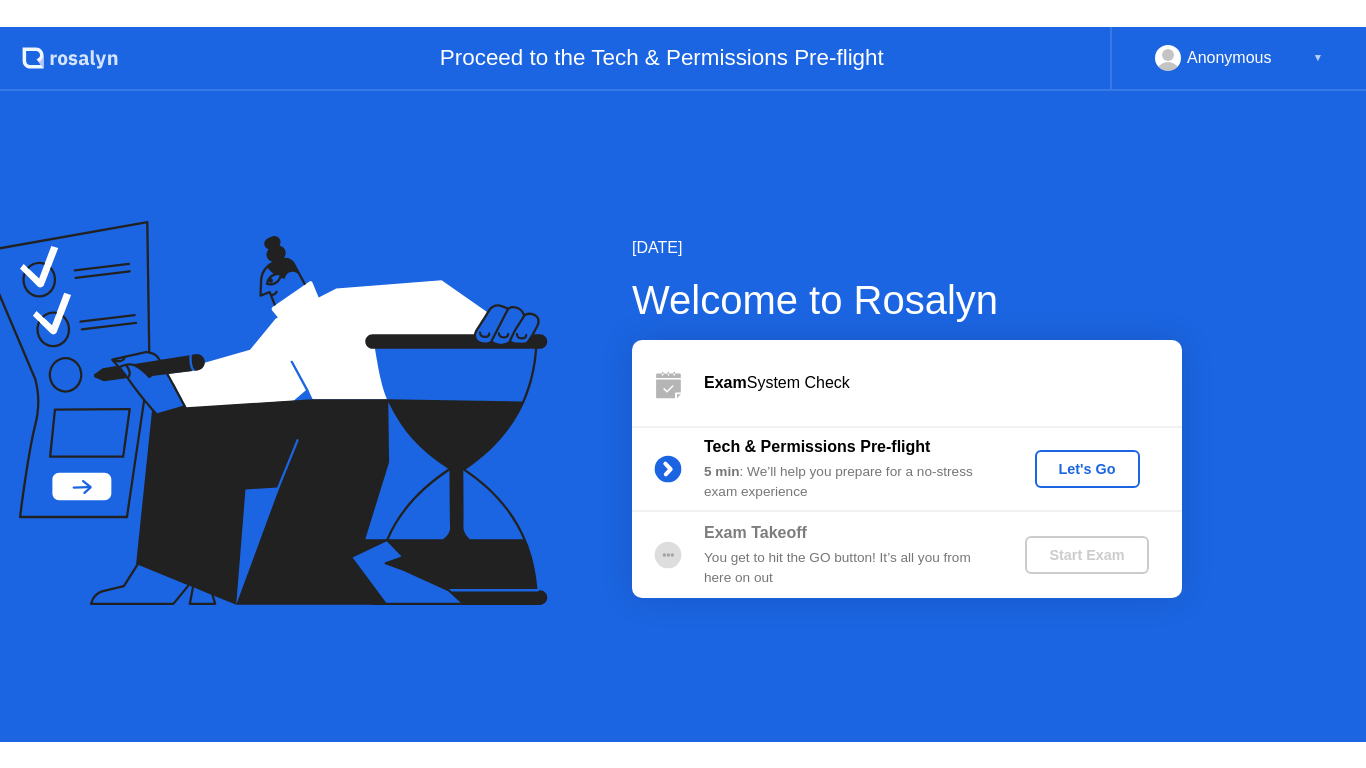 scroll, scrollTop: 0, scrollLeft: 0, axis: both 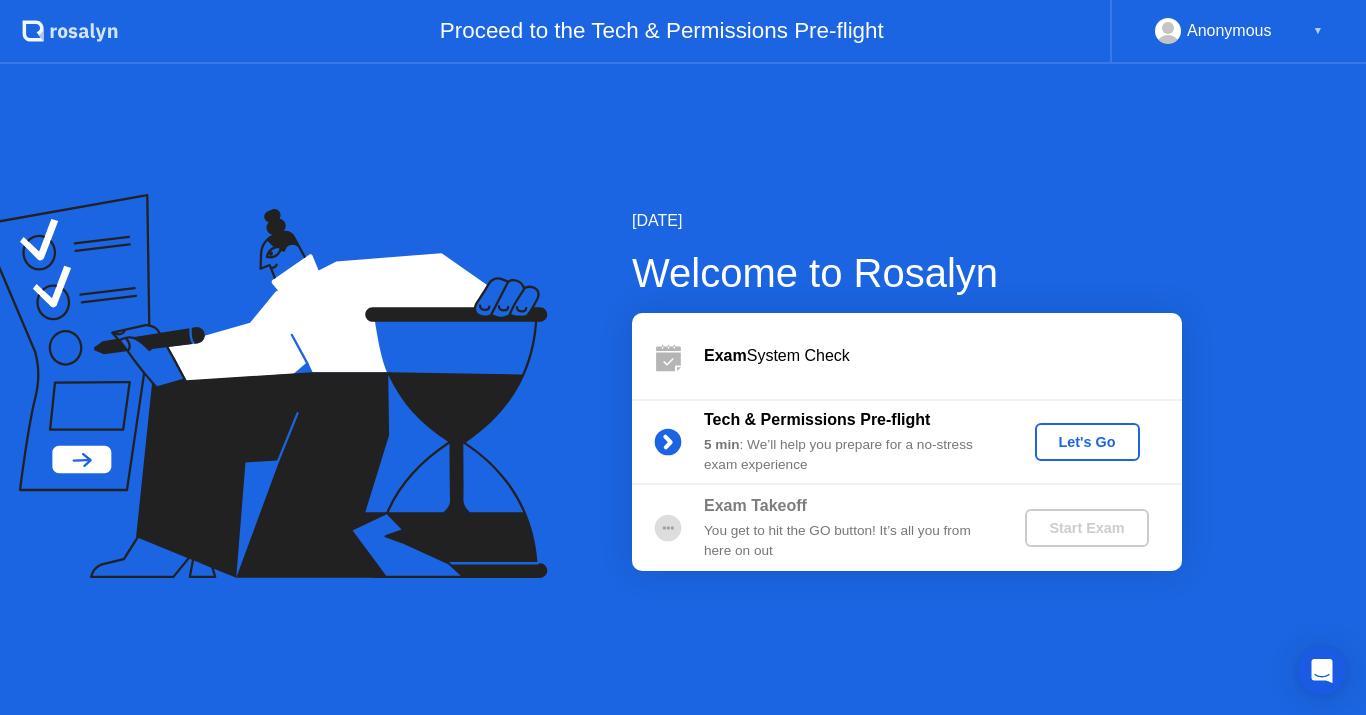 click on "Let's Go" 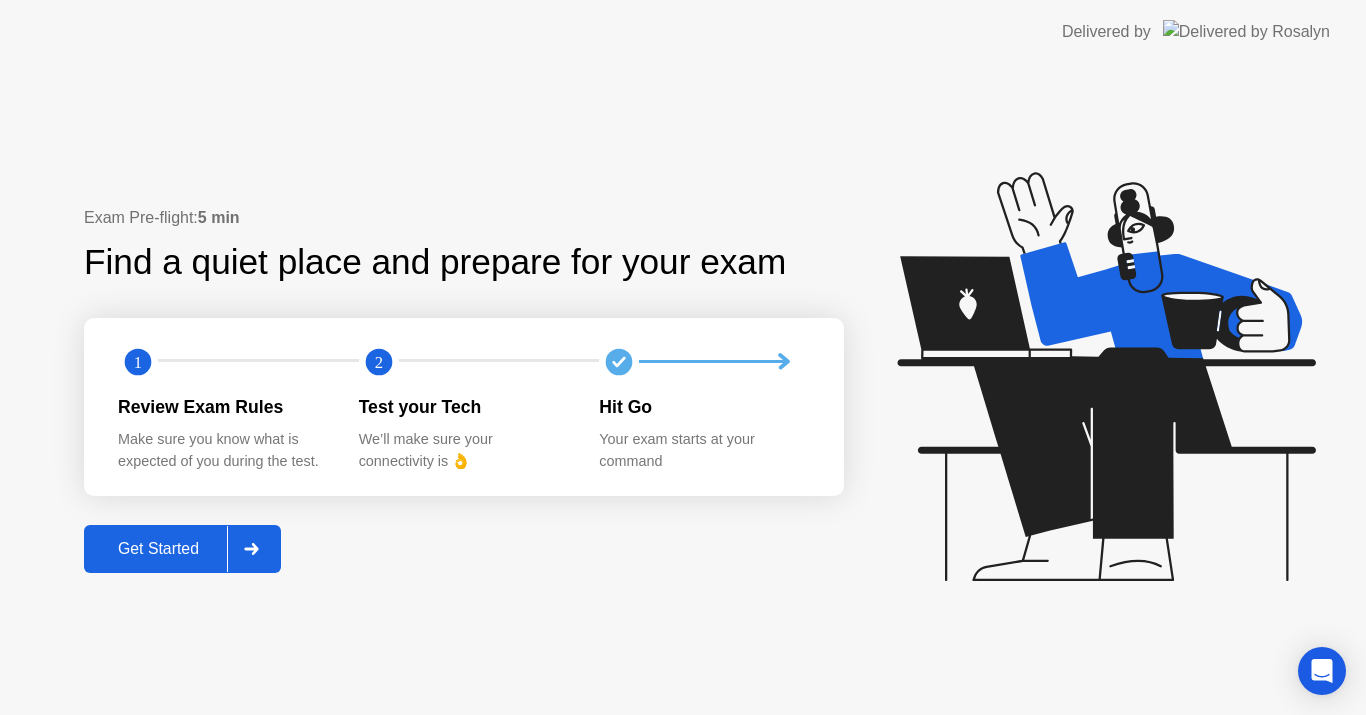 click on "Get Started" 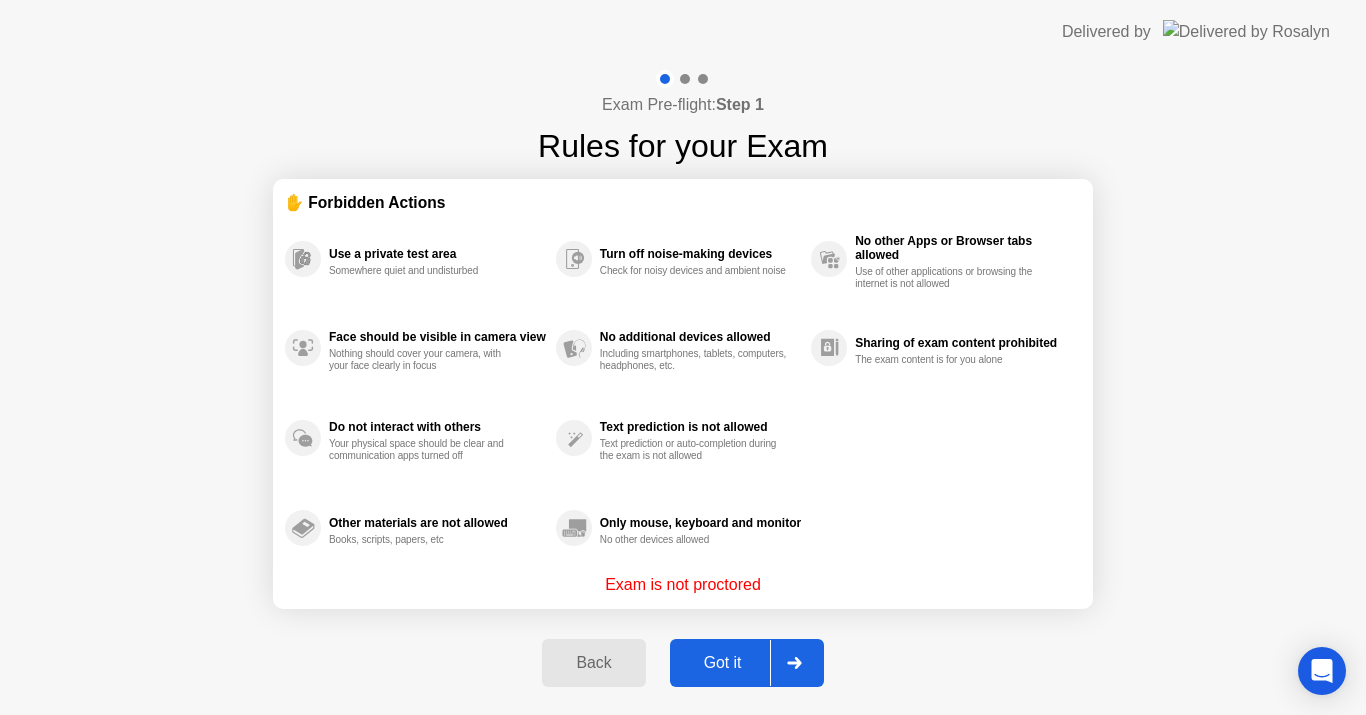 click on "Got it" 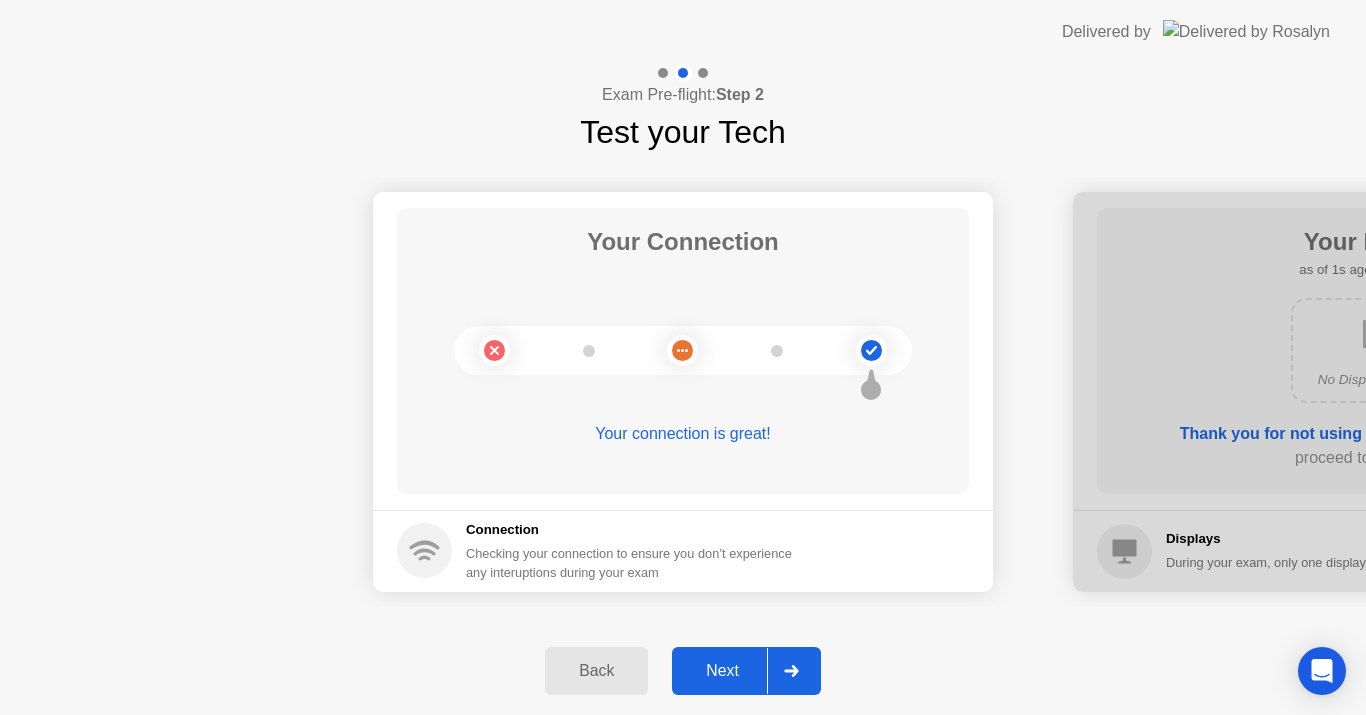 click on "Next" 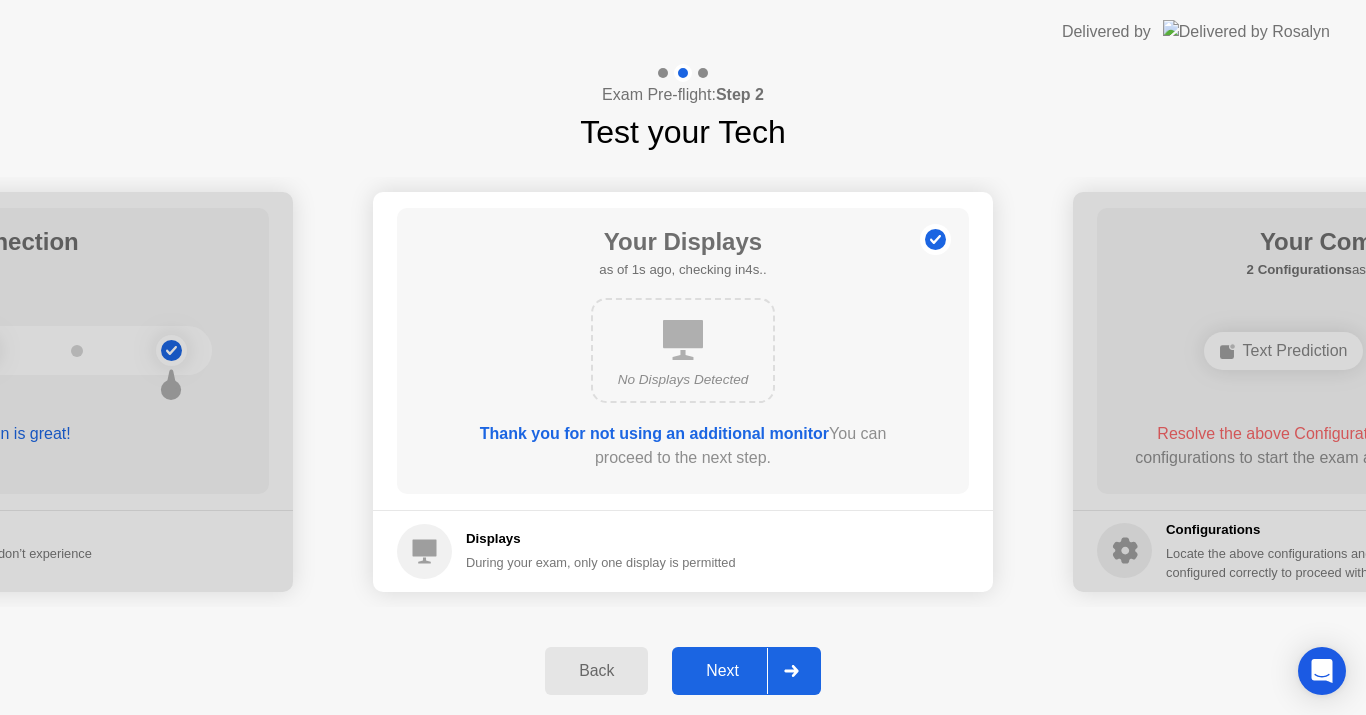 click on "Next" 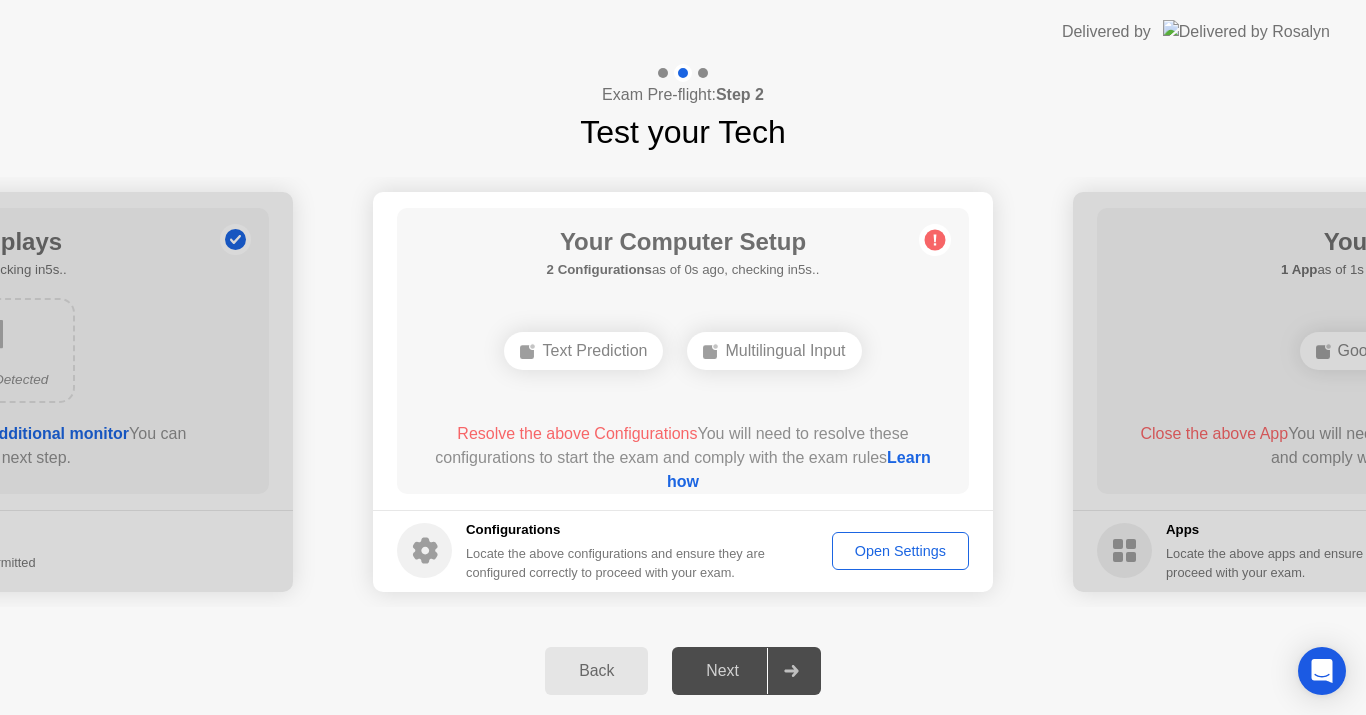 click on "Next" 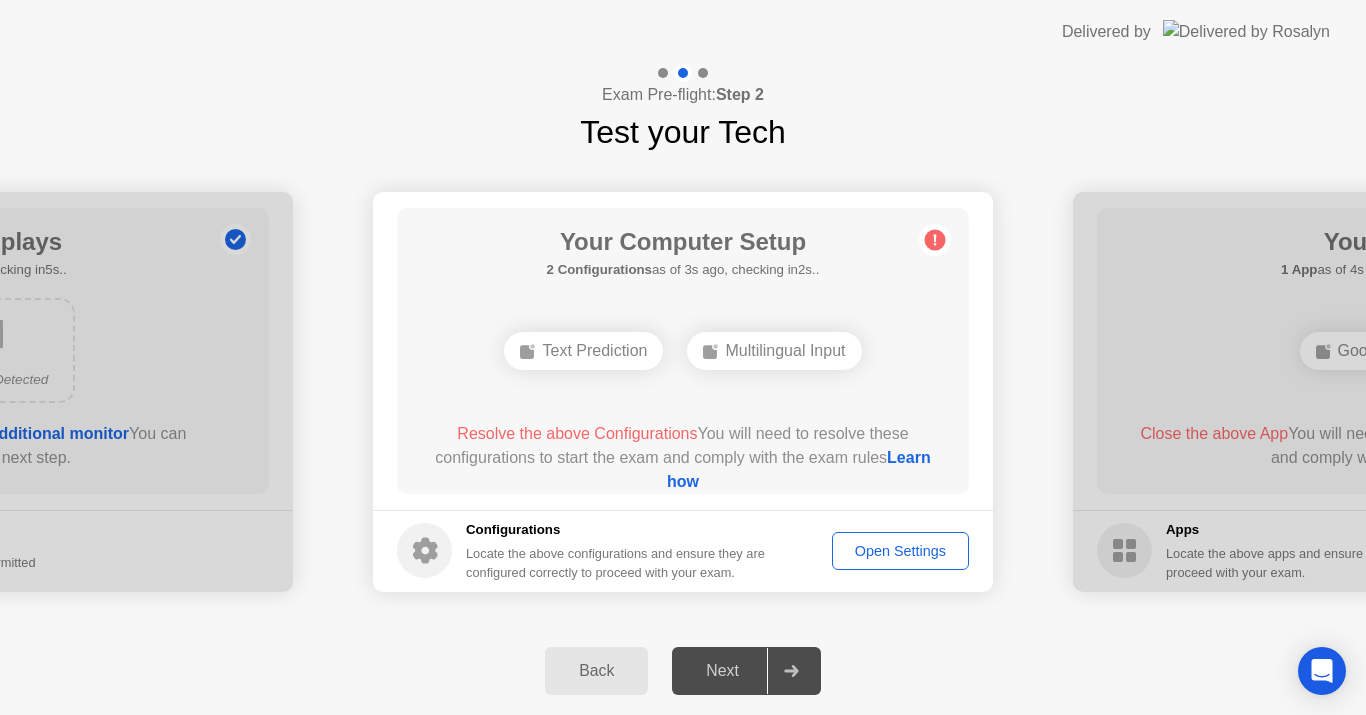 click on "Open Settings" 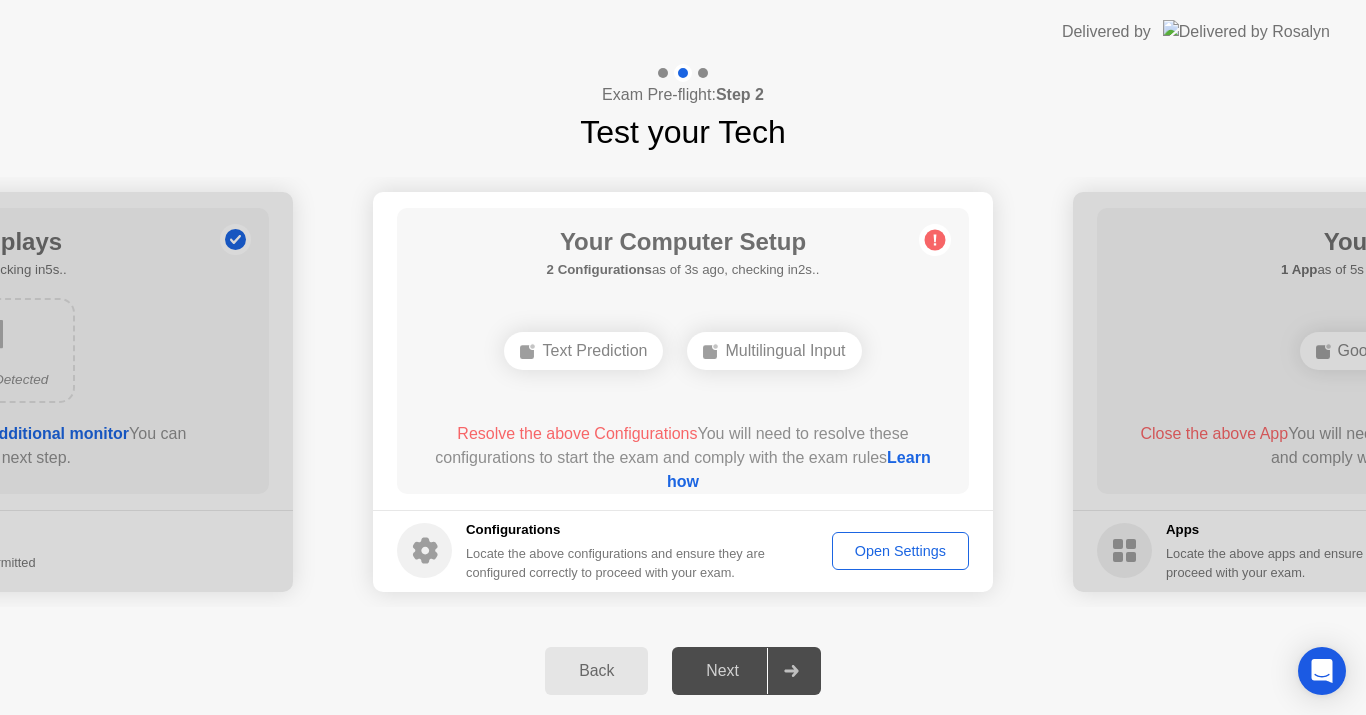 click on "Open Settings" 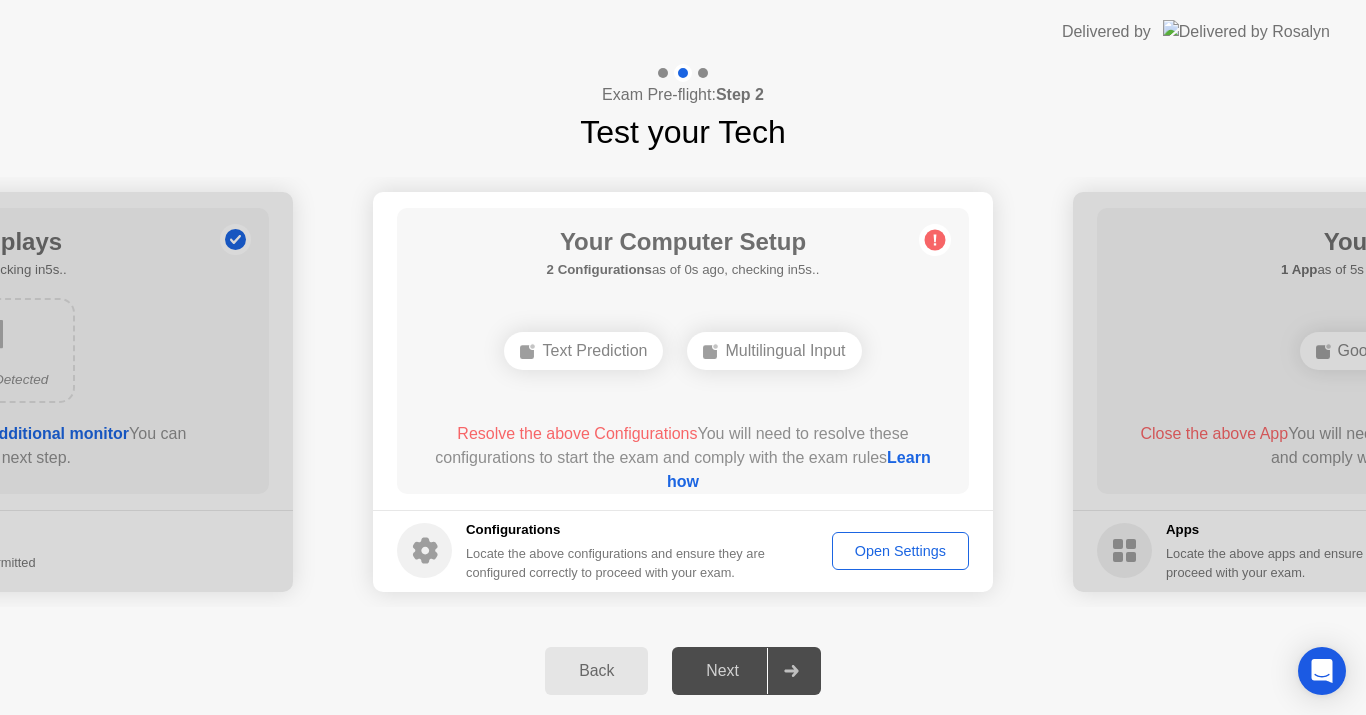click on "Next" 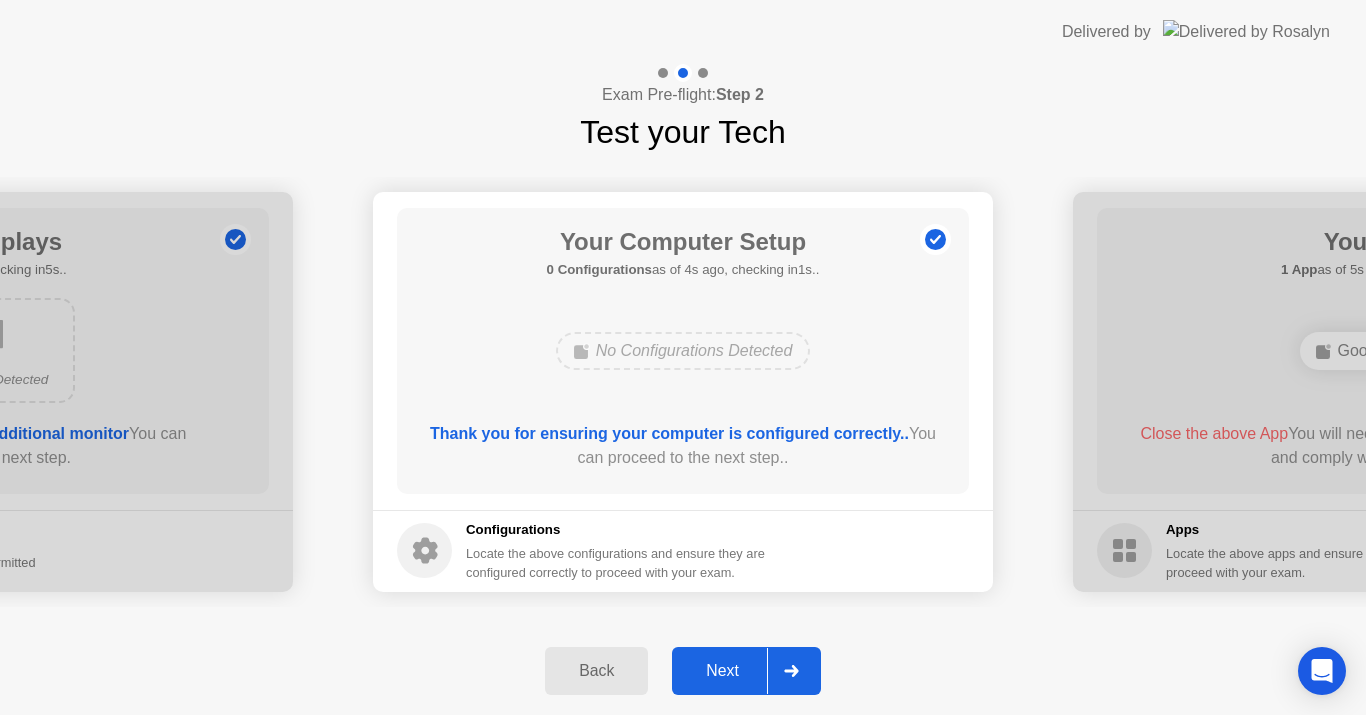 click on "Next" 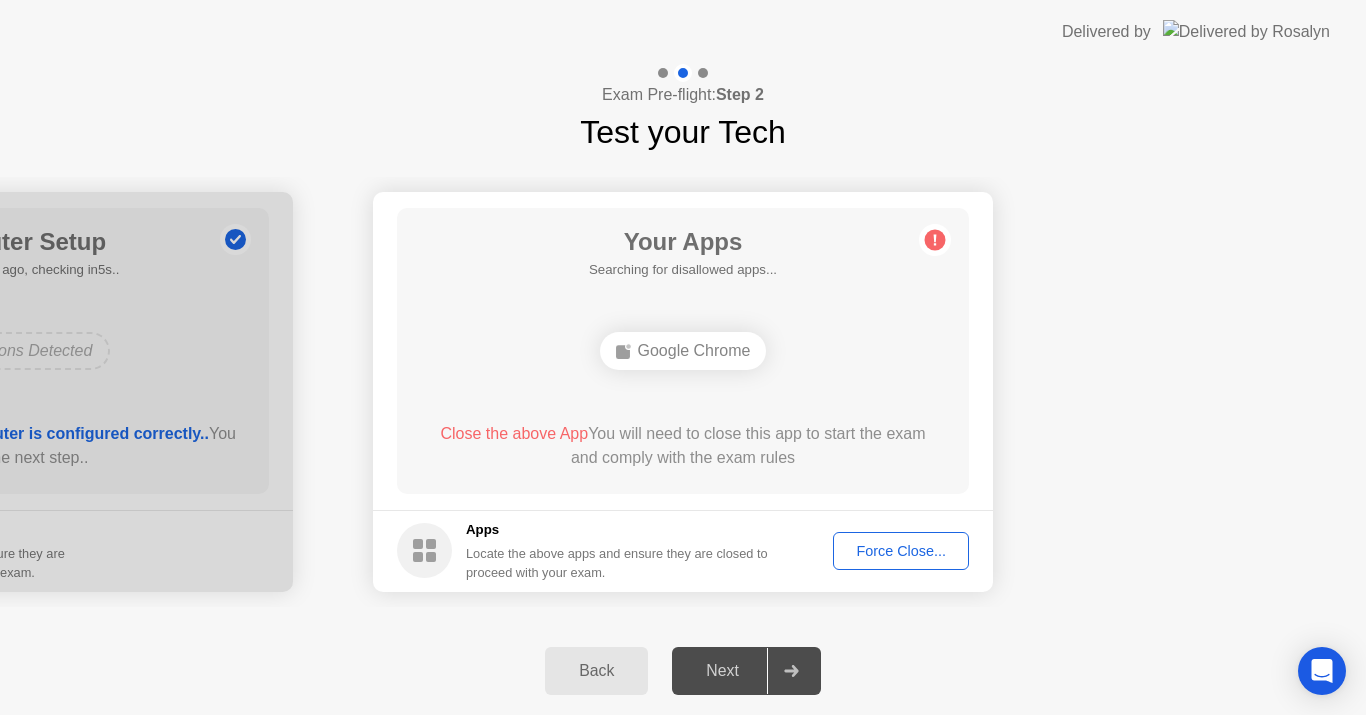 click on "Force Close..." 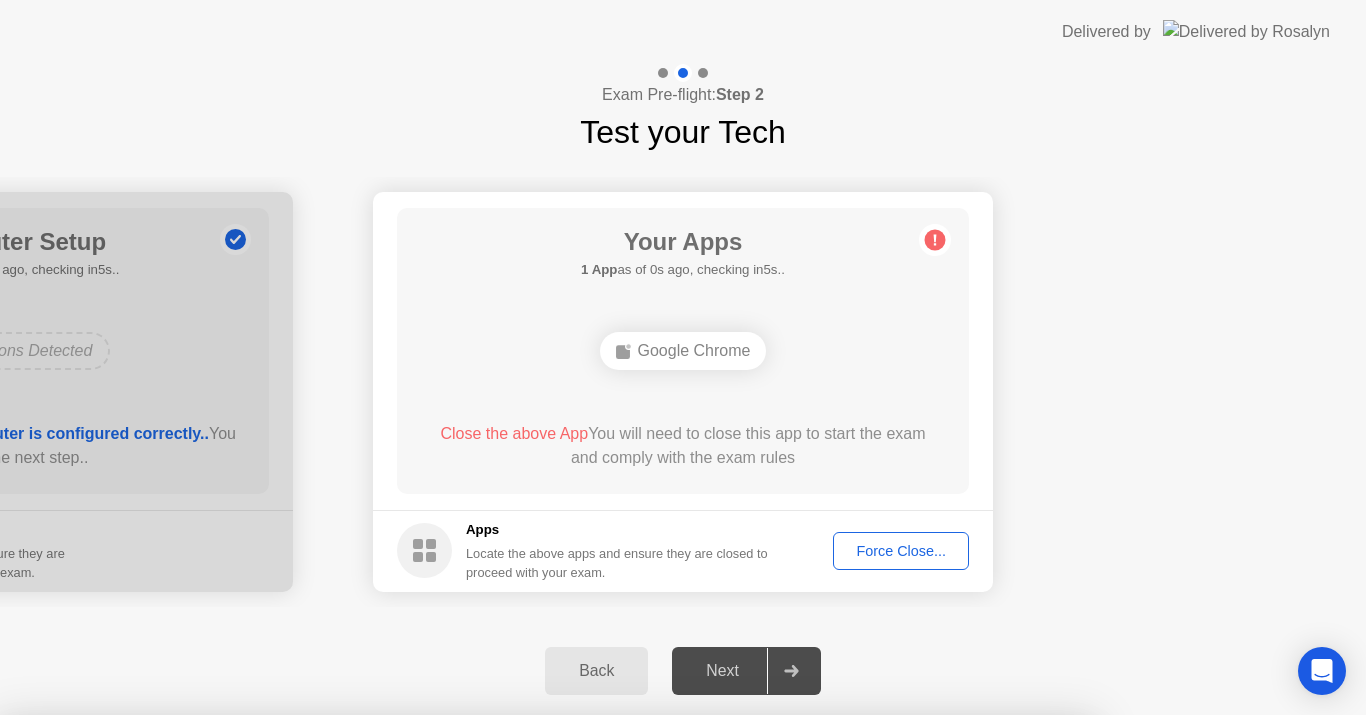 click on "Confirm" at bounding box center [613, 991] 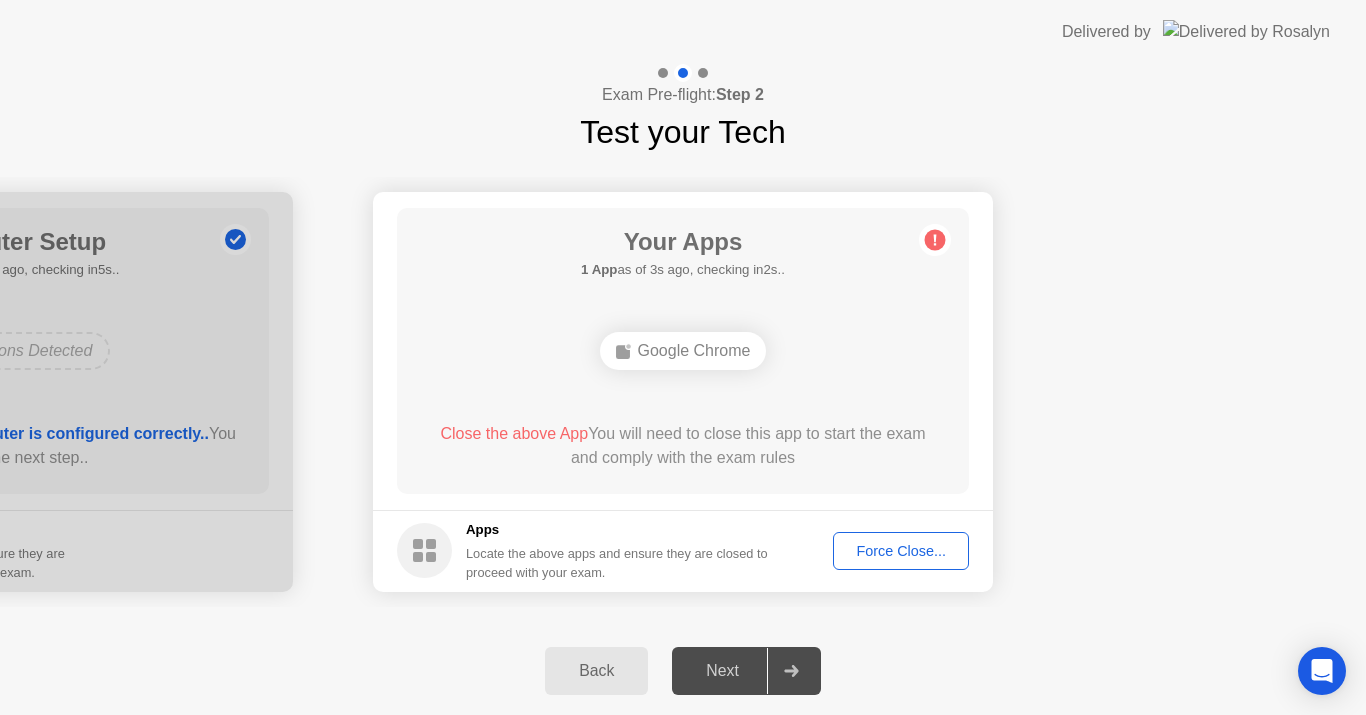 click on "Force Close..." 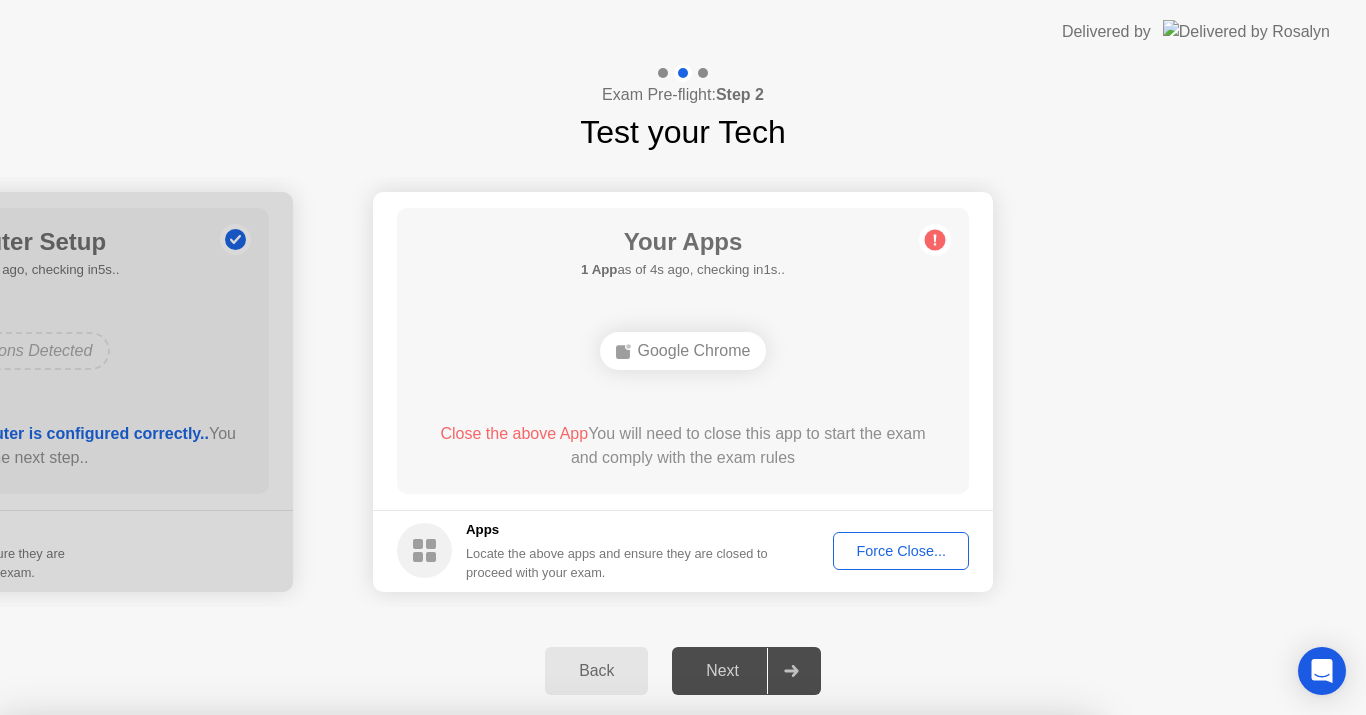 click on "Confirm" at bounding box center (613, 991) 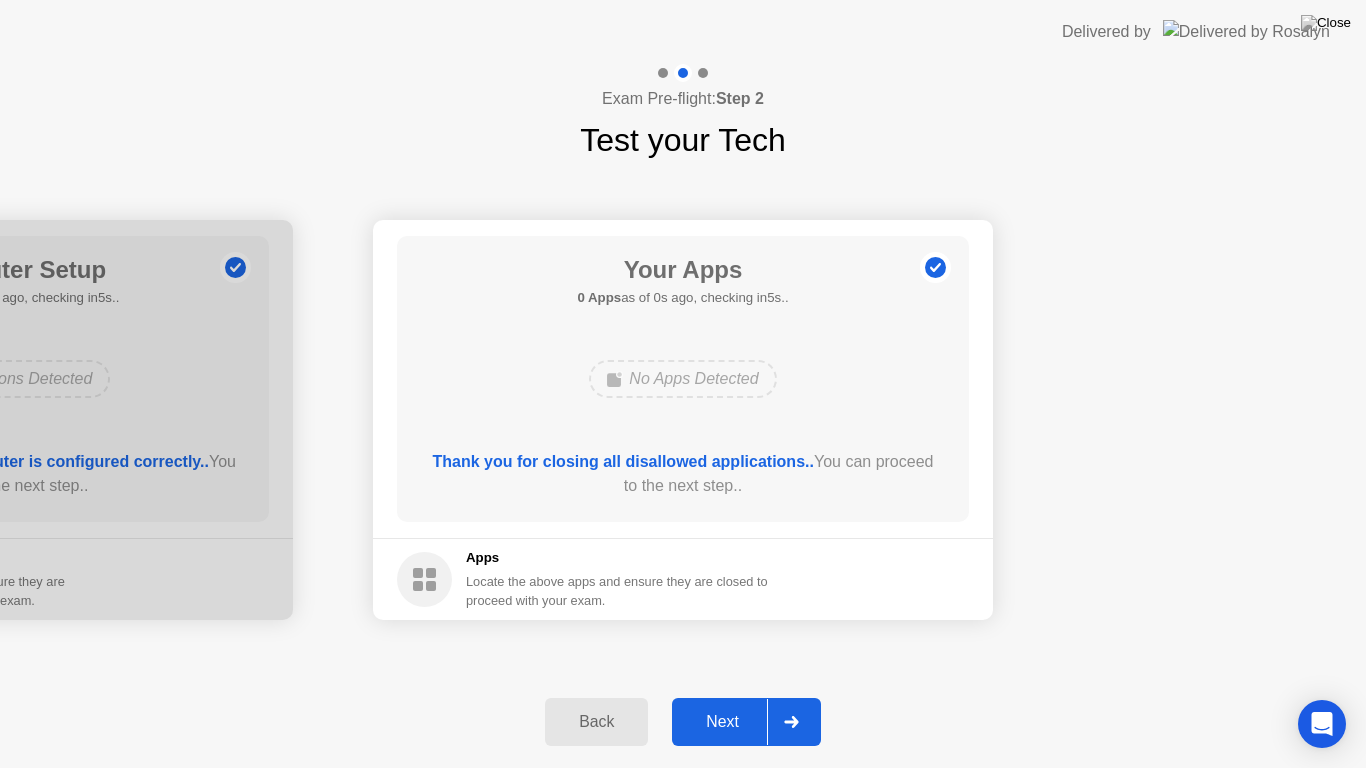 click on "Next" 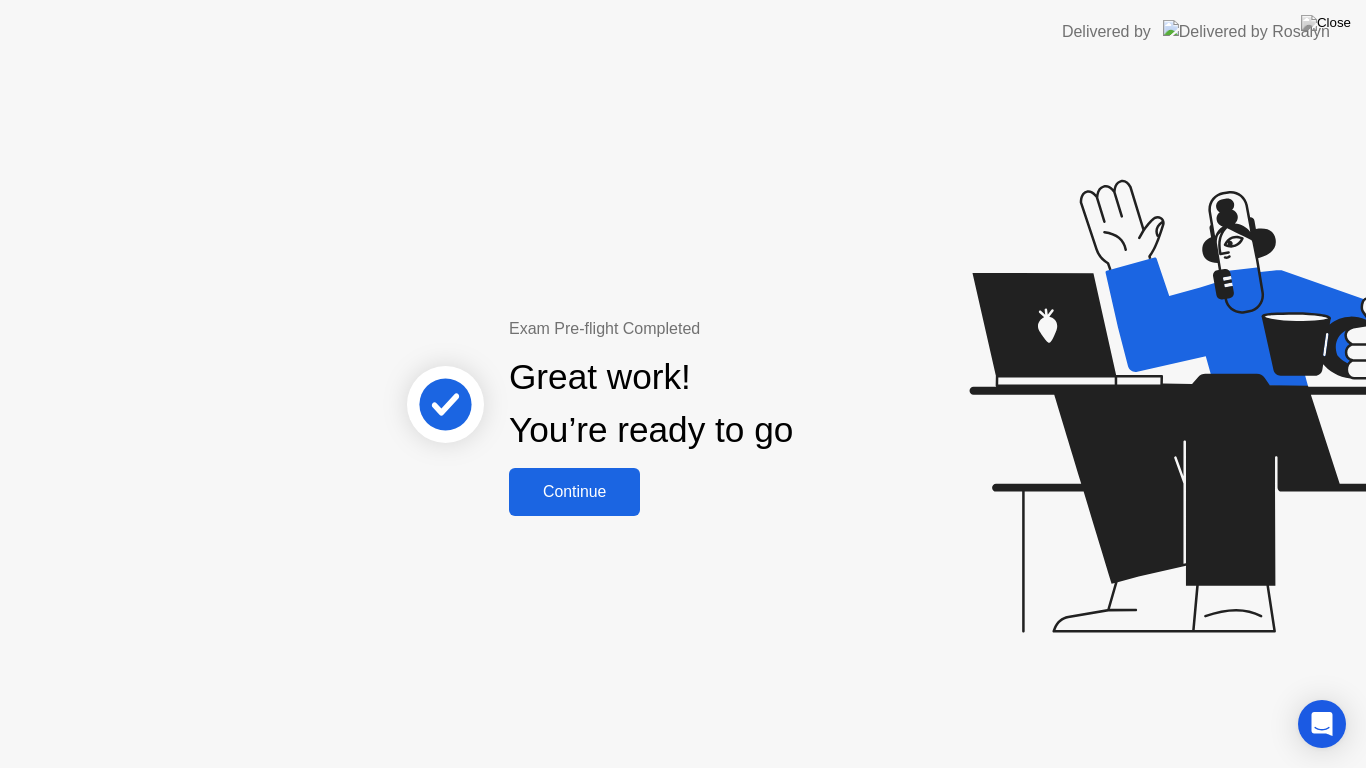 click on "Continue" 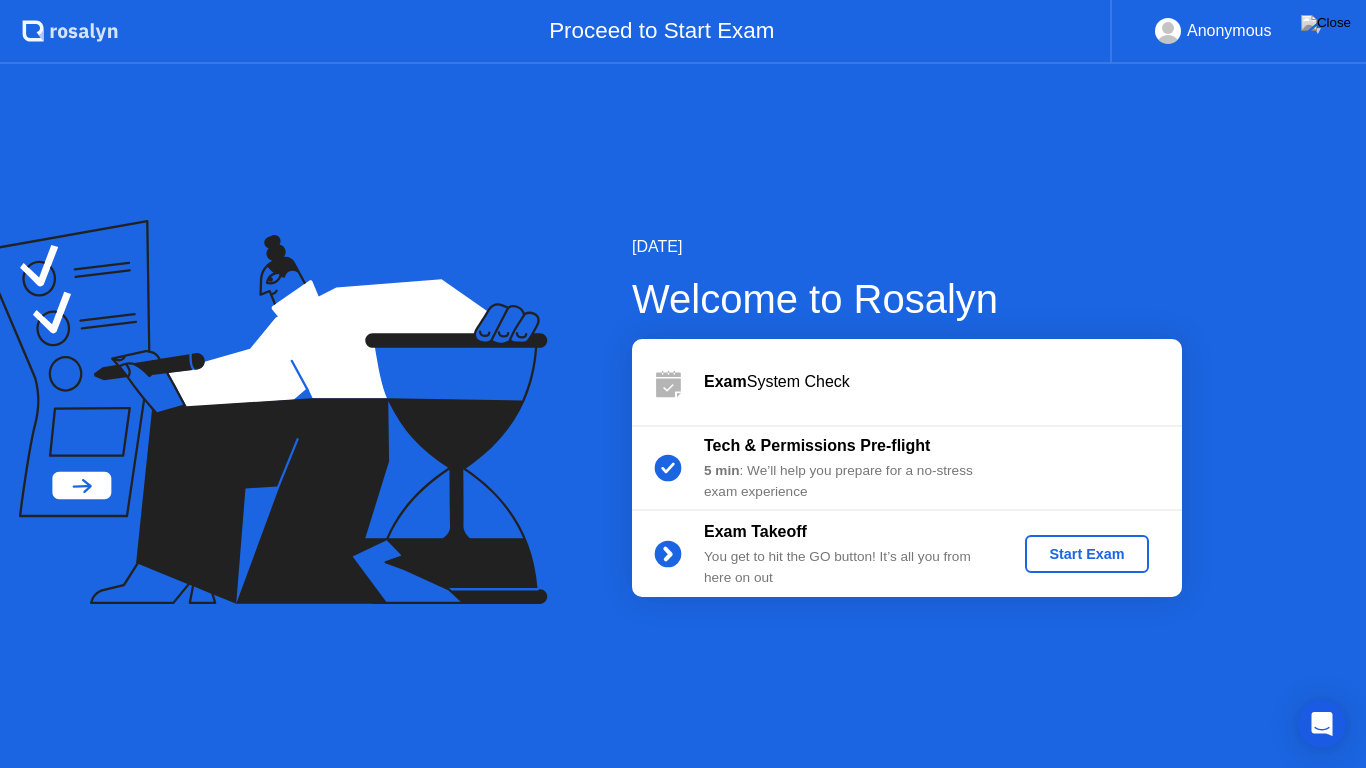 click on "Start Exam" 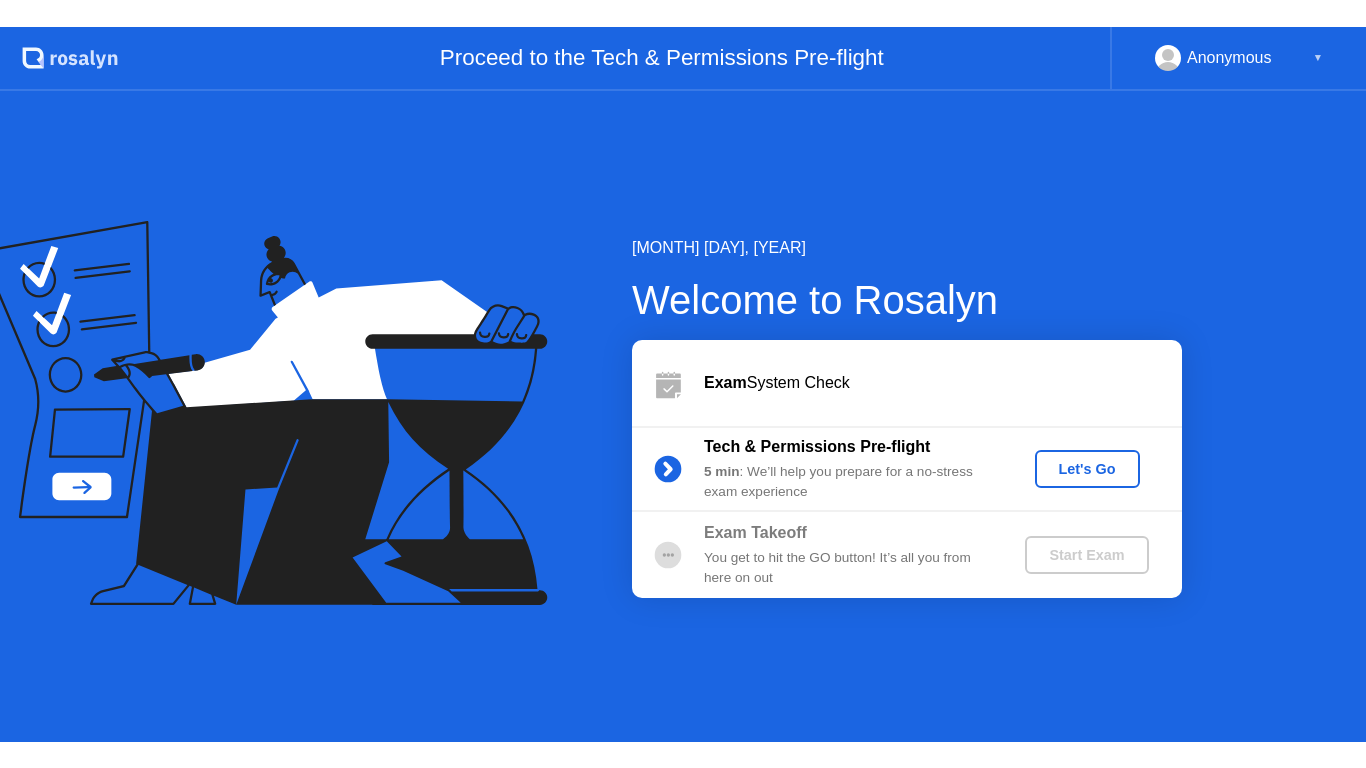 scroll, scrollTop: 0, scrollLeft: 0, axis: both 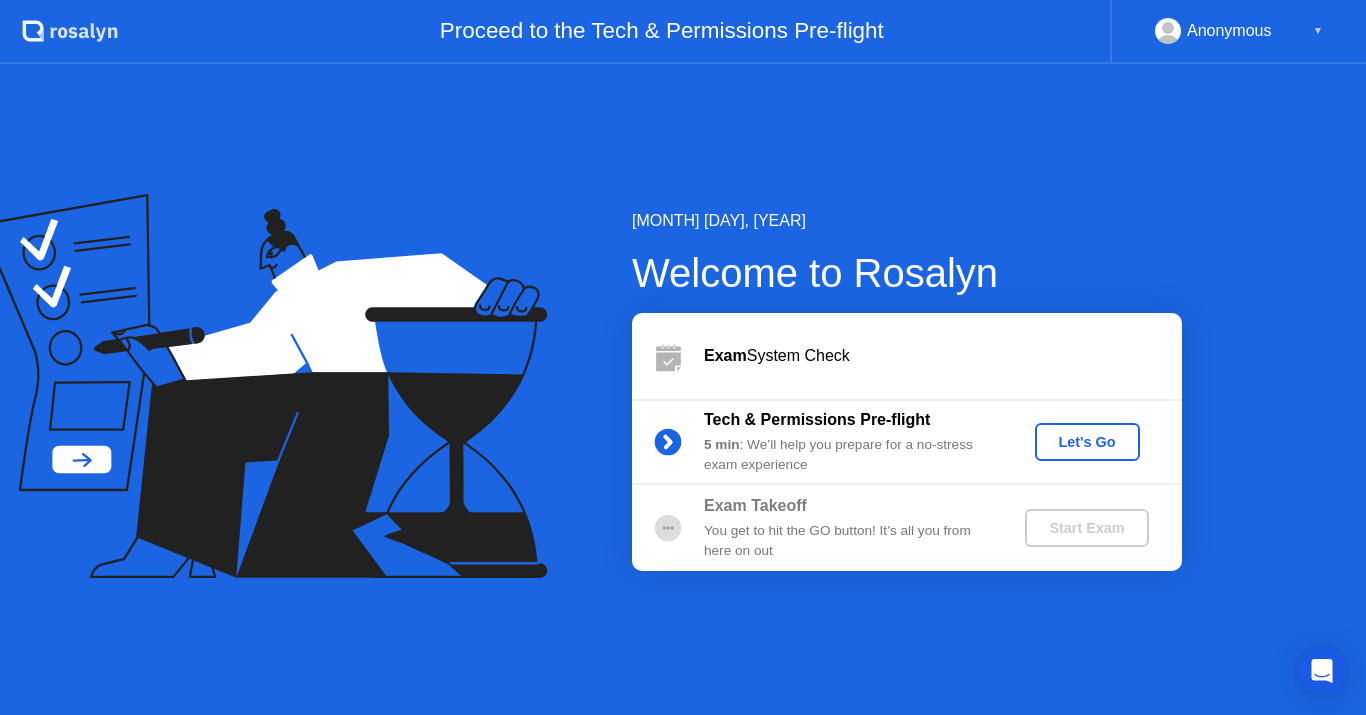 click on "Let's Go" 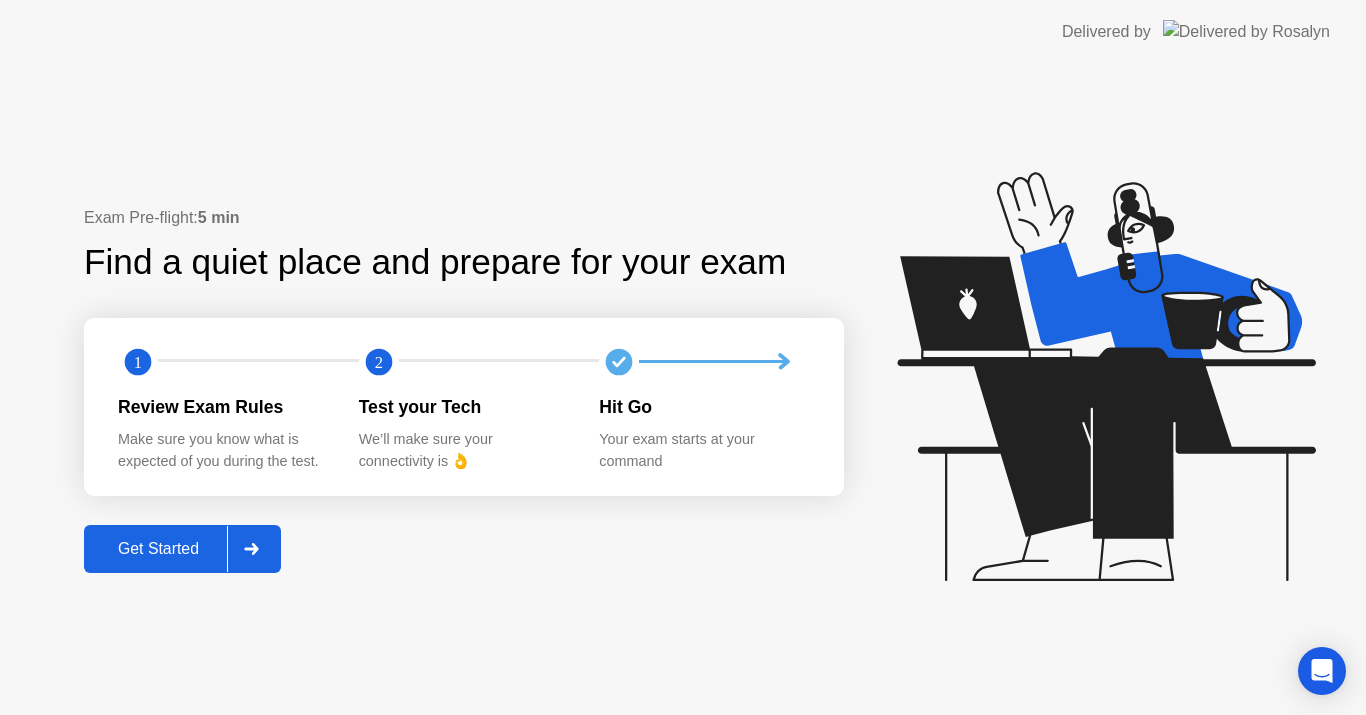click on "Get Started" 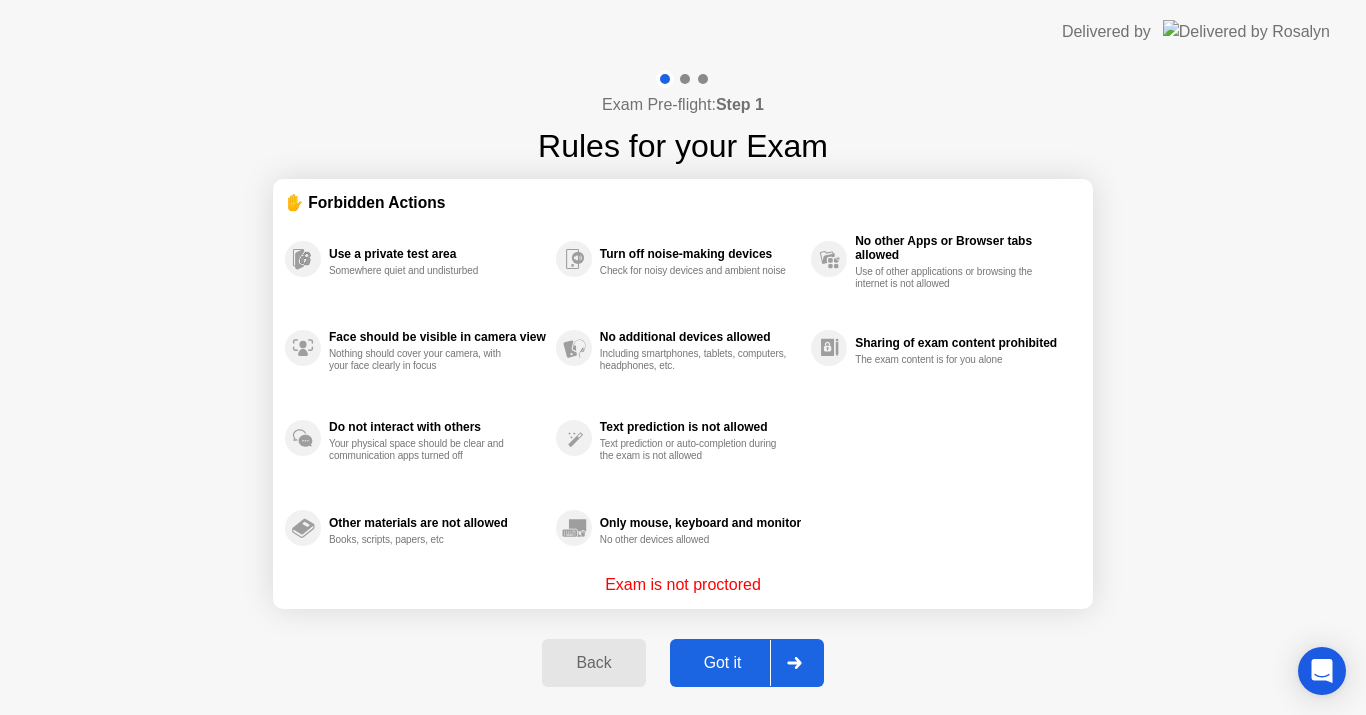 click on "Got it" 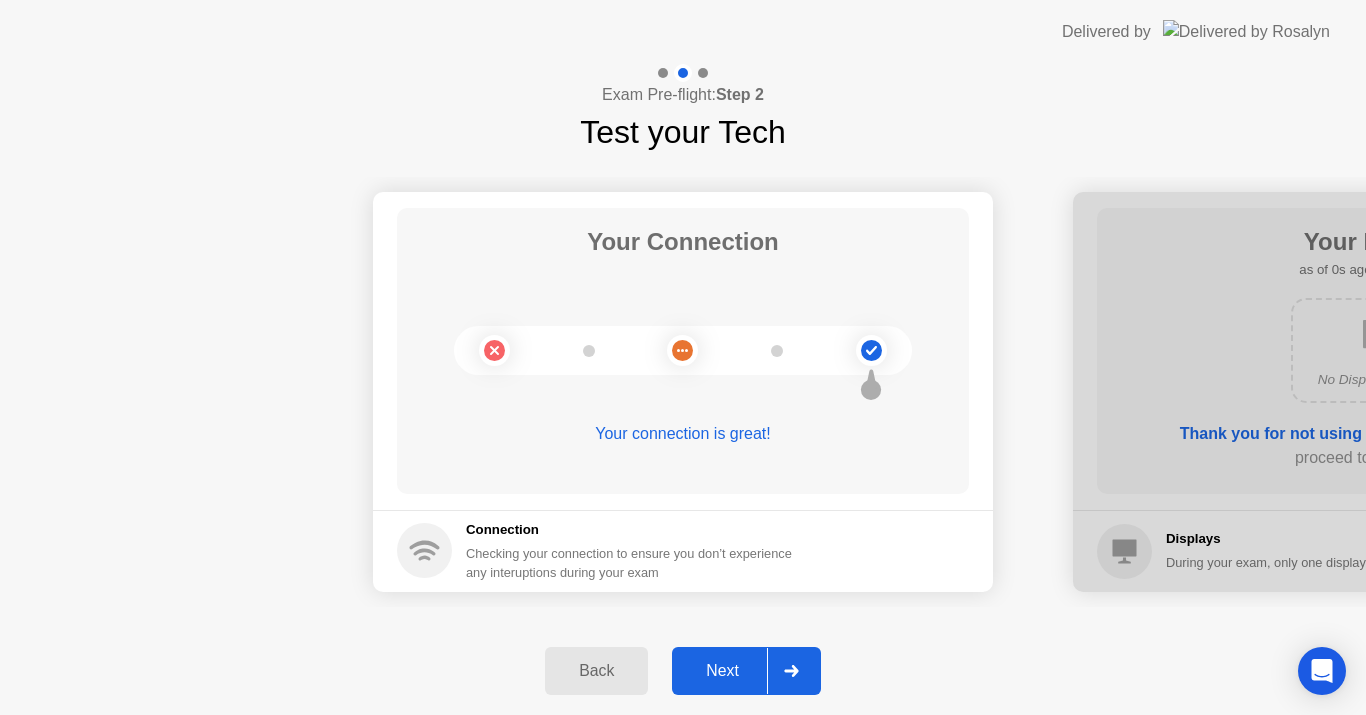 click on "Next" 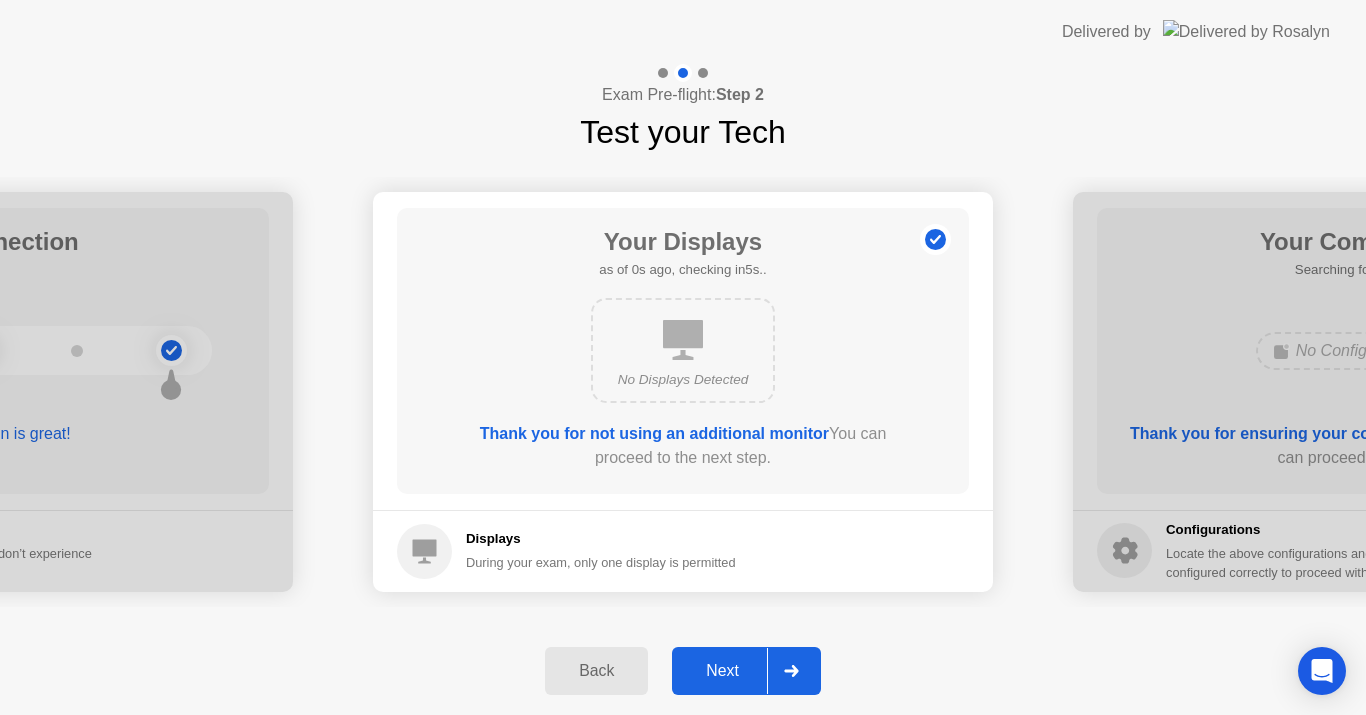 click on "Next" 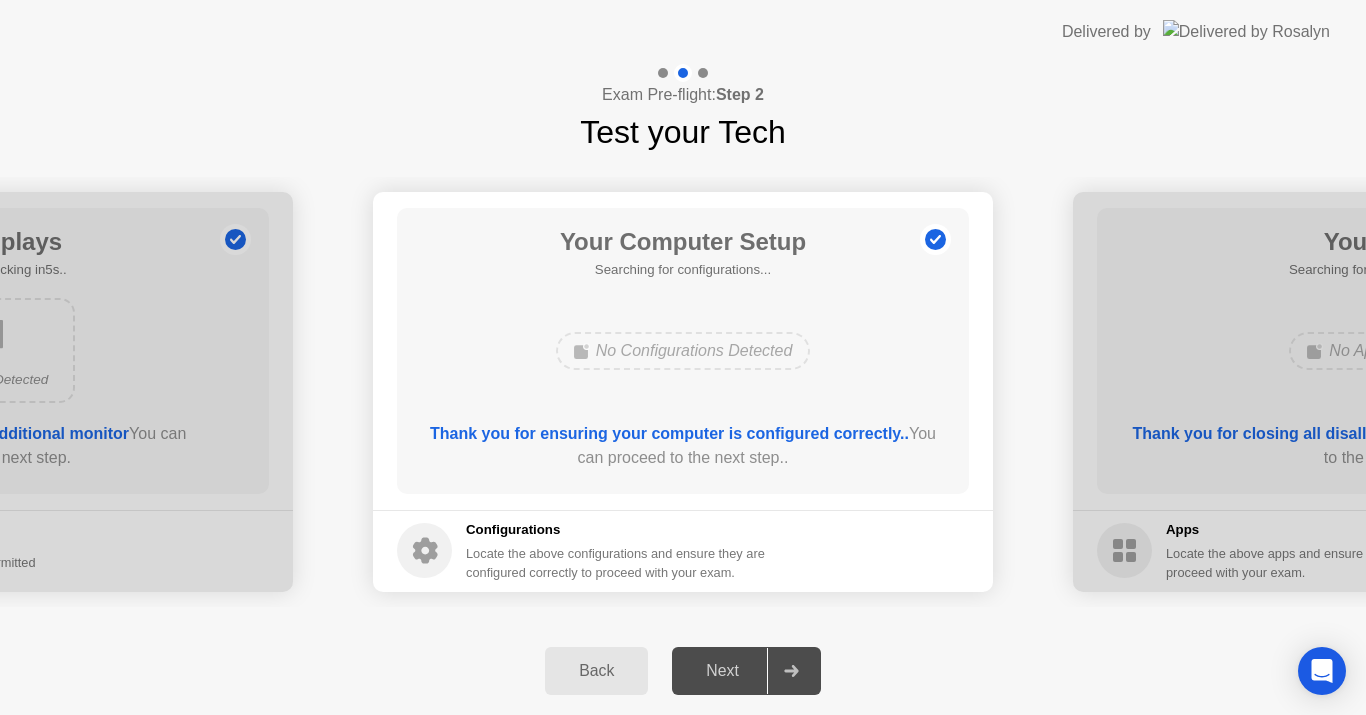 click on "Next" 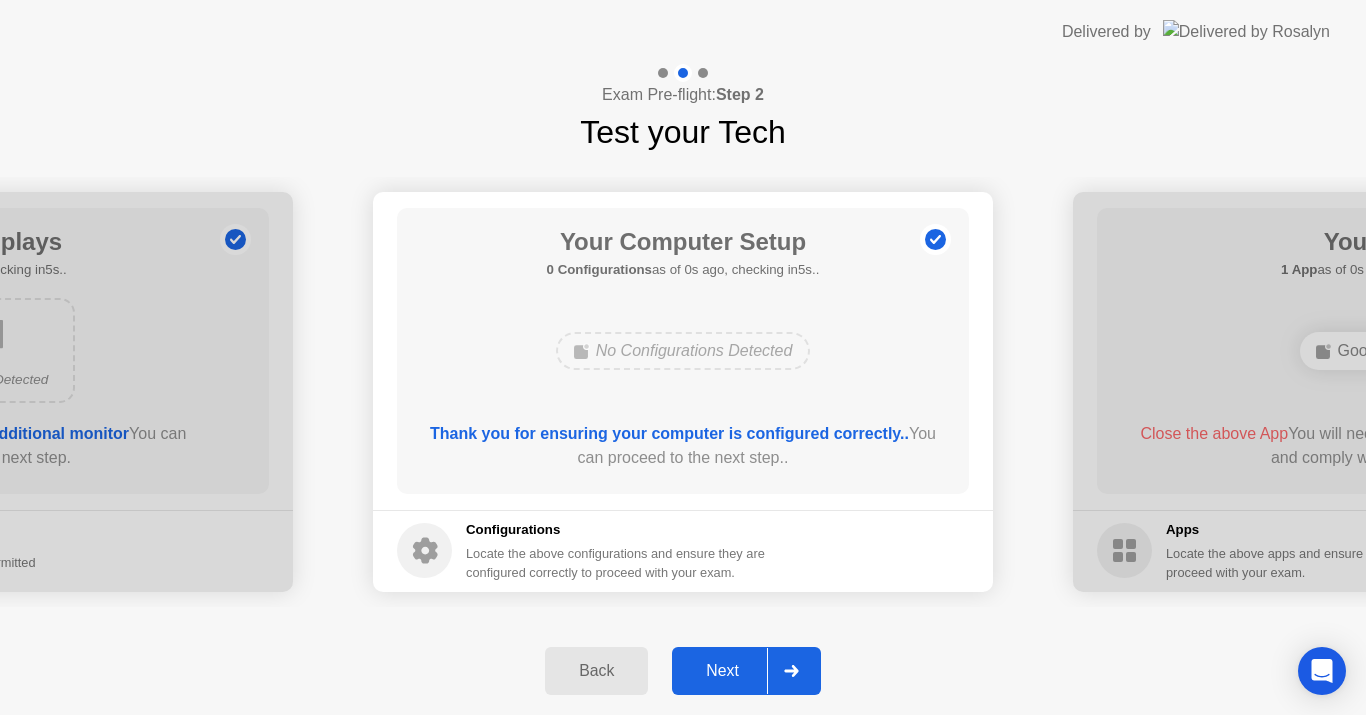 click on "Next" 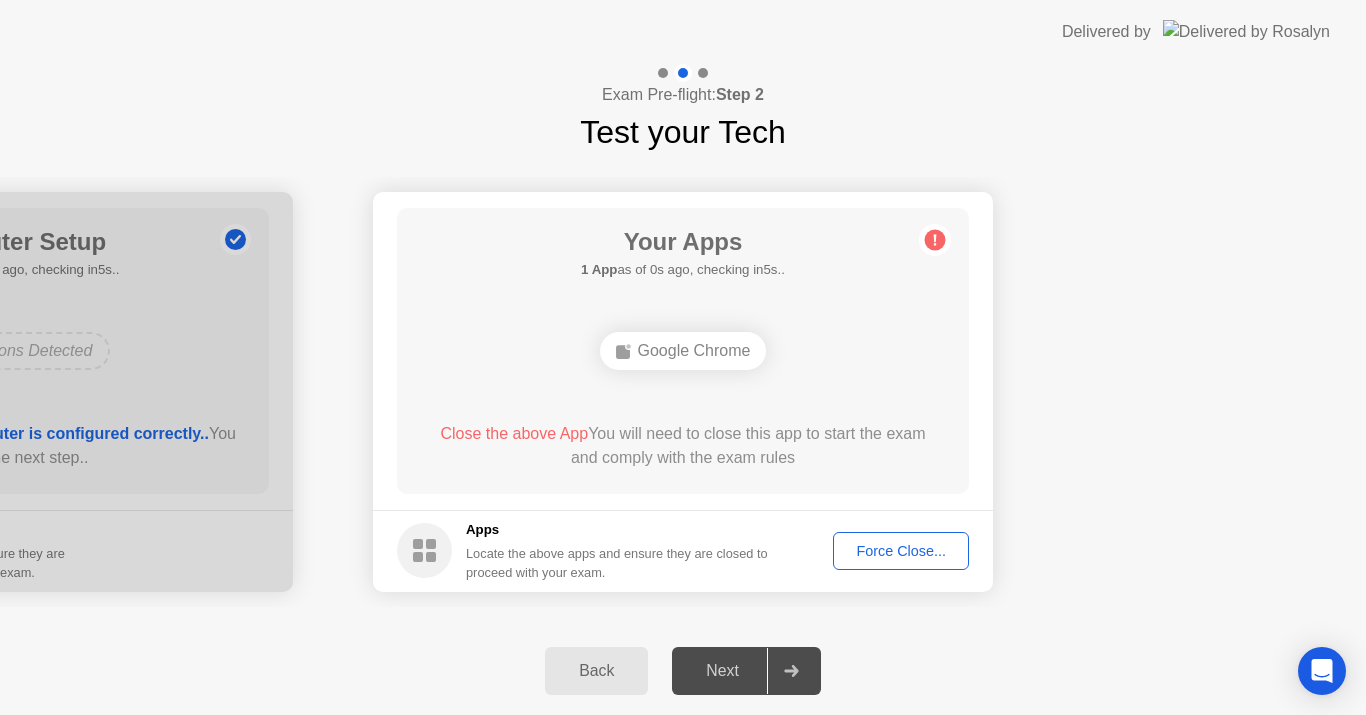 click on "Google Chrome" 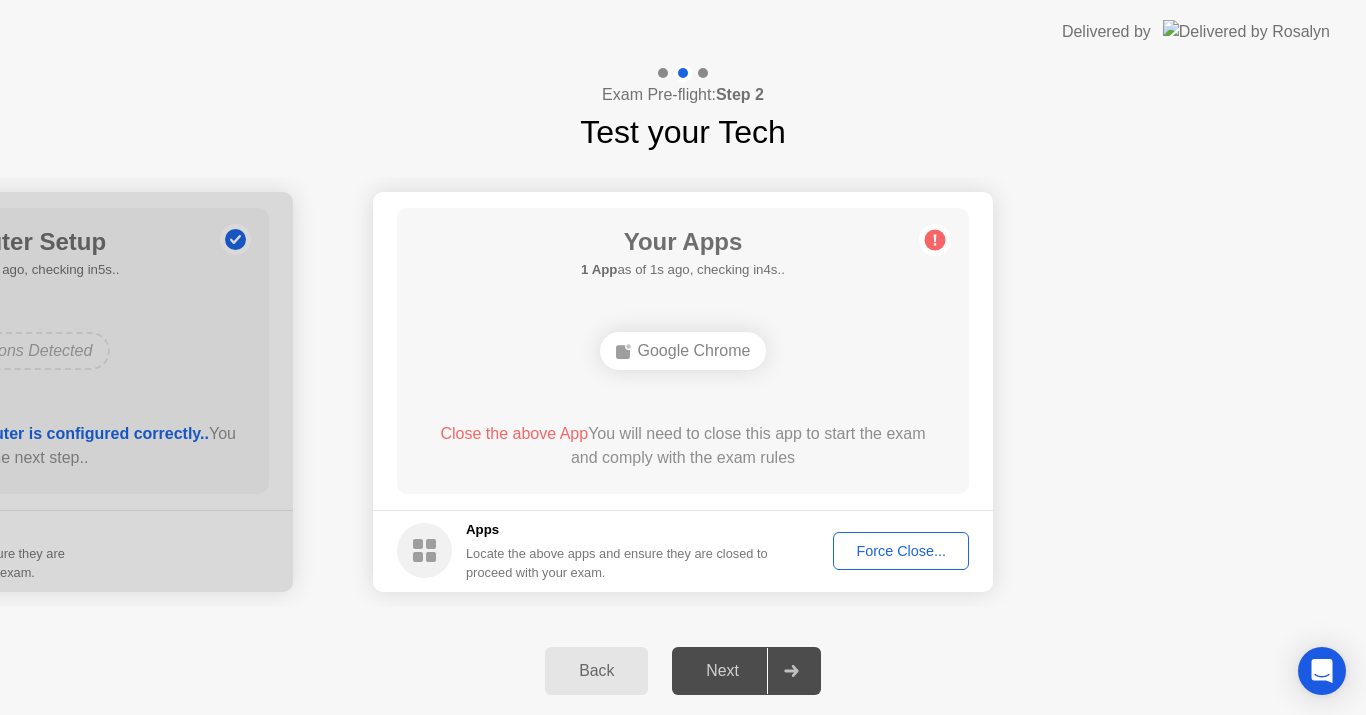 click on "Google Chrome" 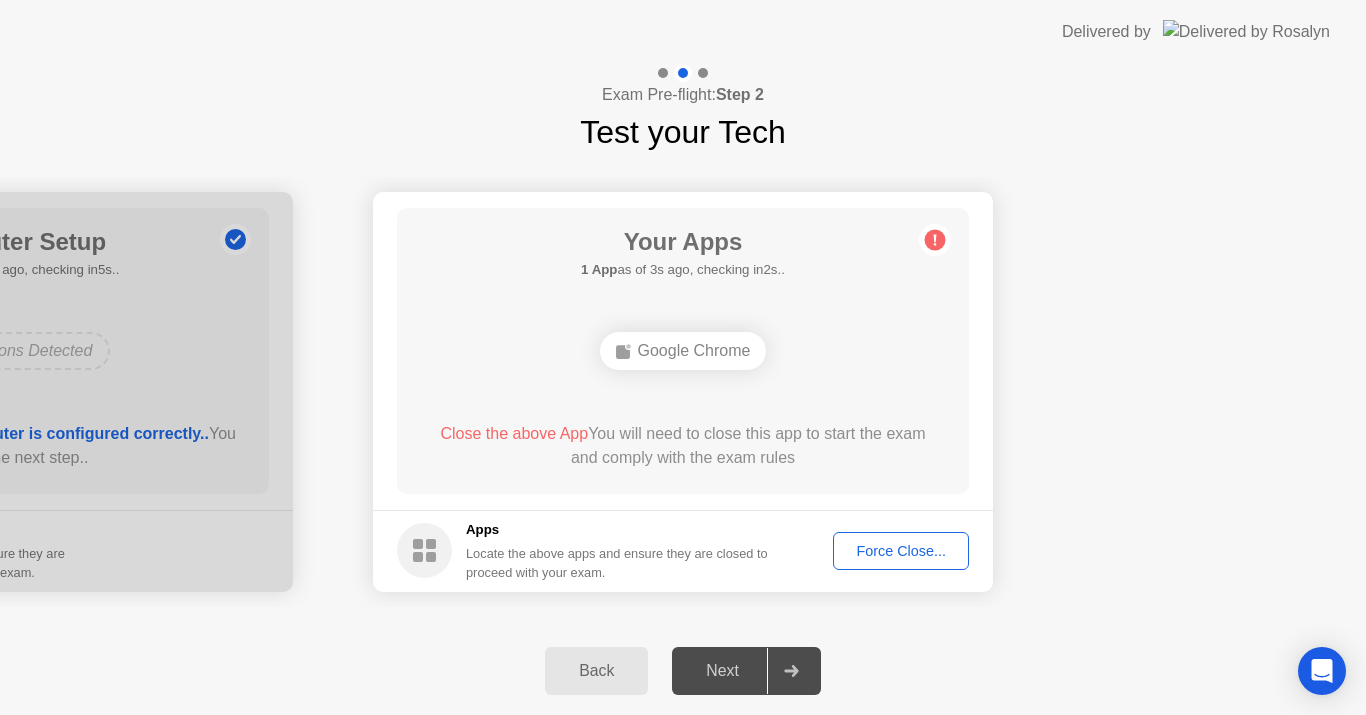 click on "Force Close..." 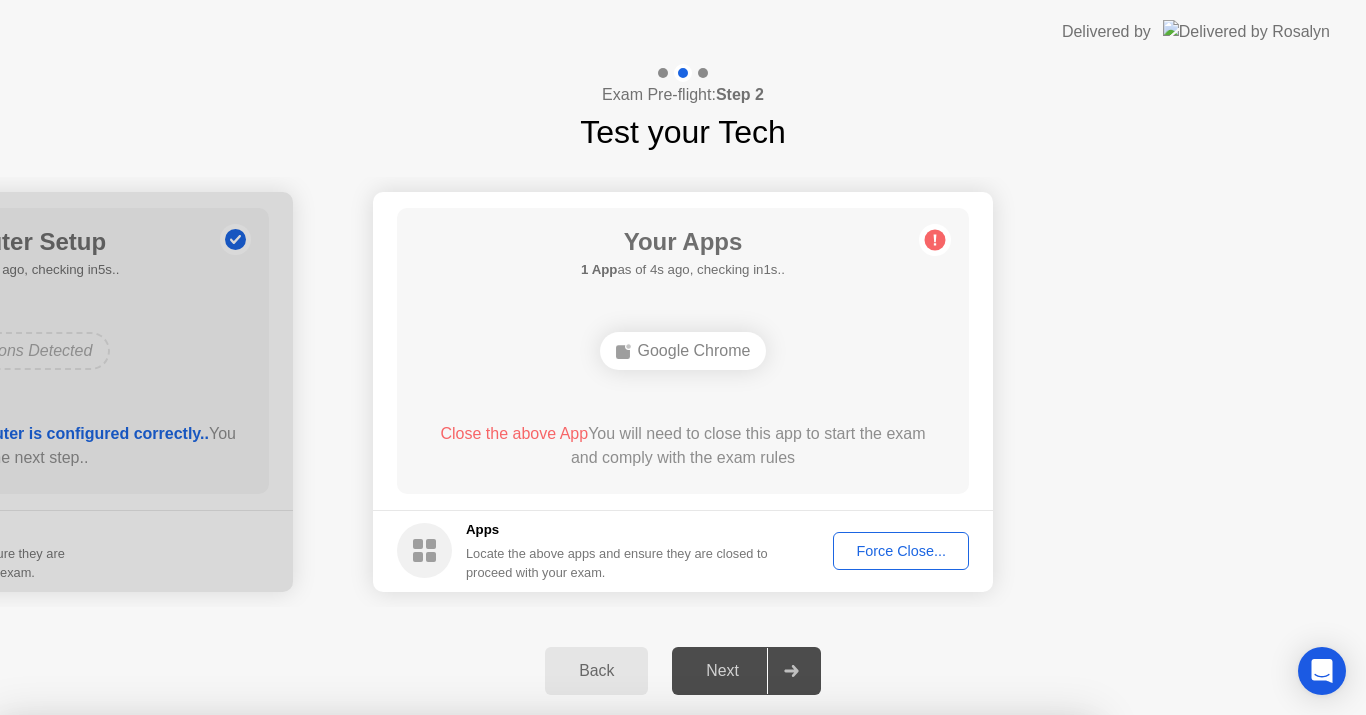 click on "Confirm" at bounding box center (613, 991) 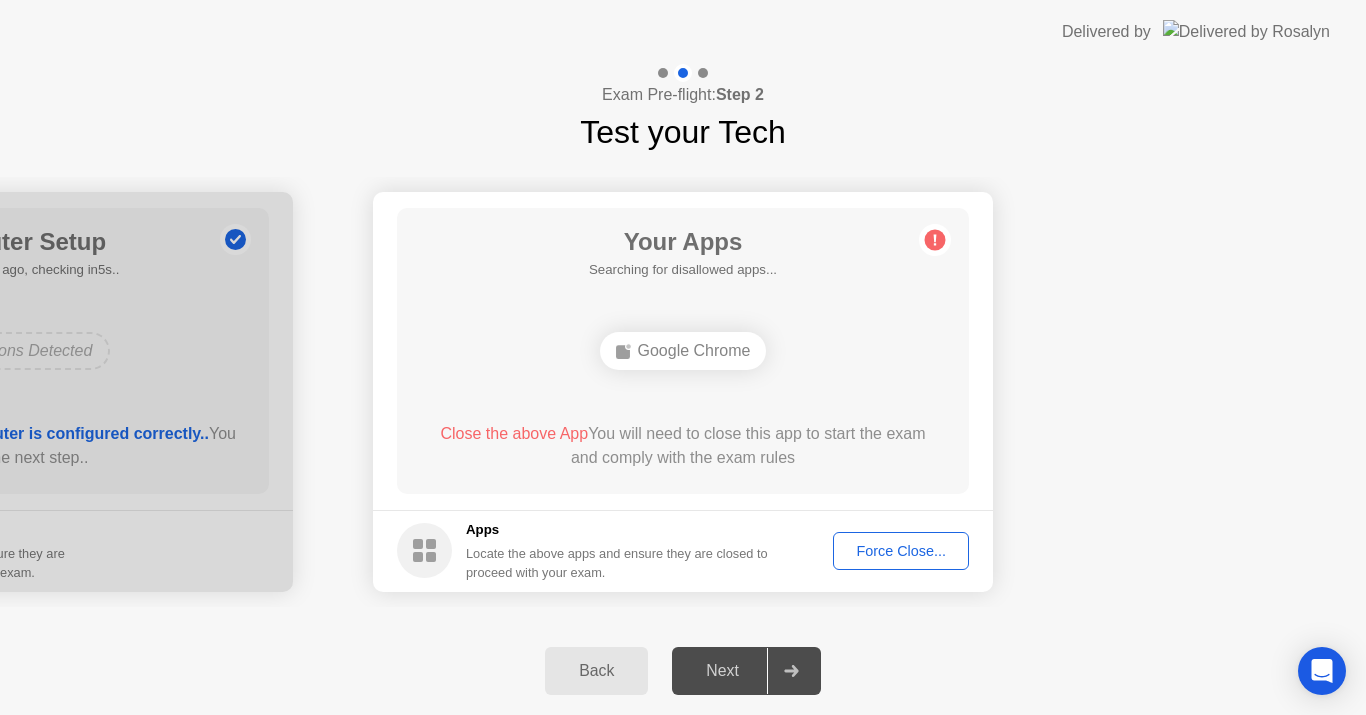 click on "Next" 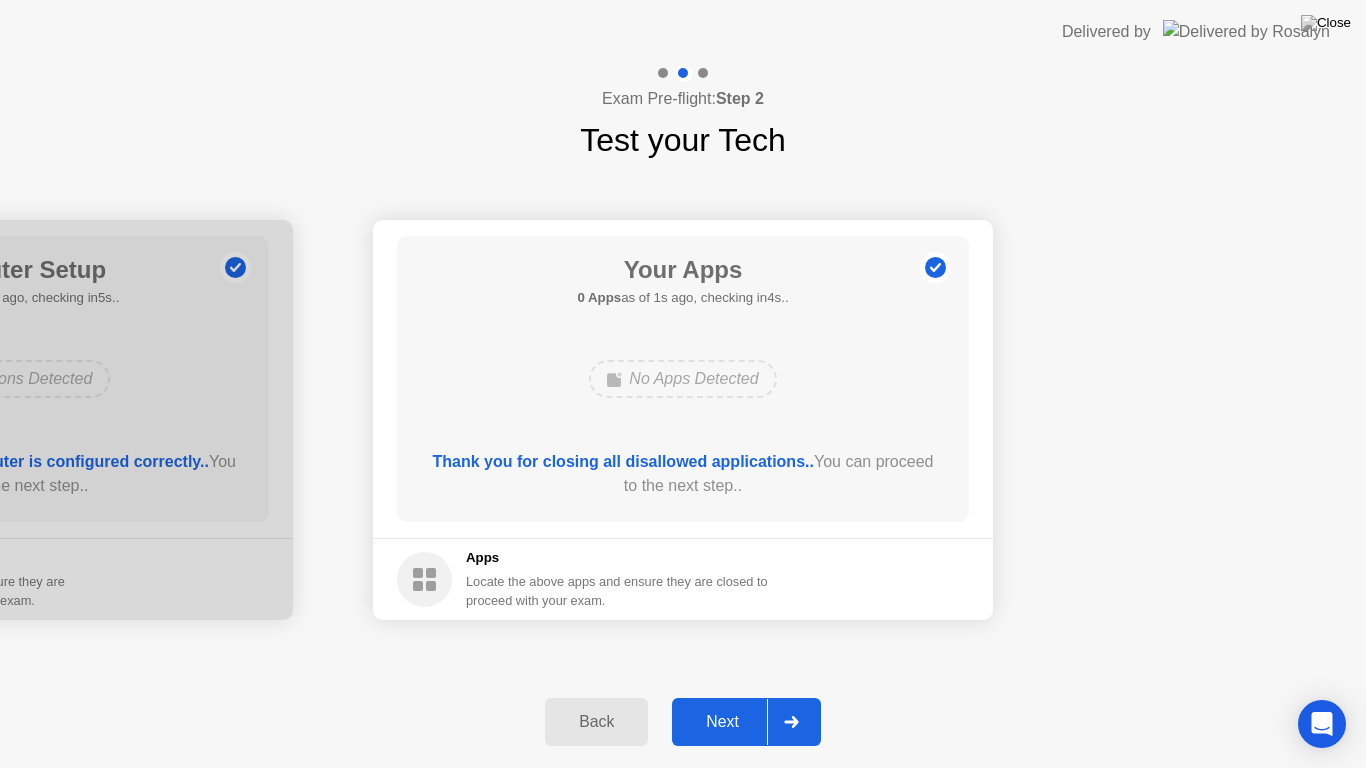 click on "Next" 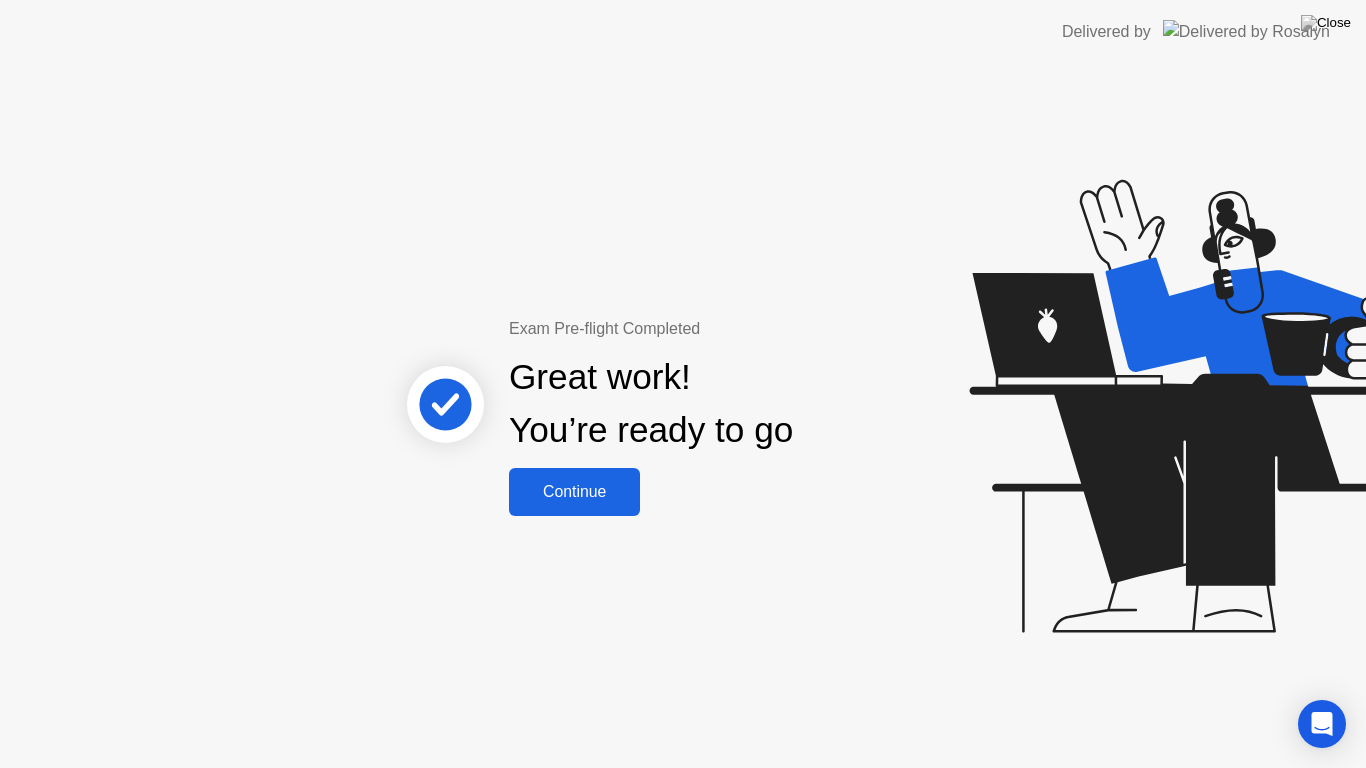 click on "Continue" 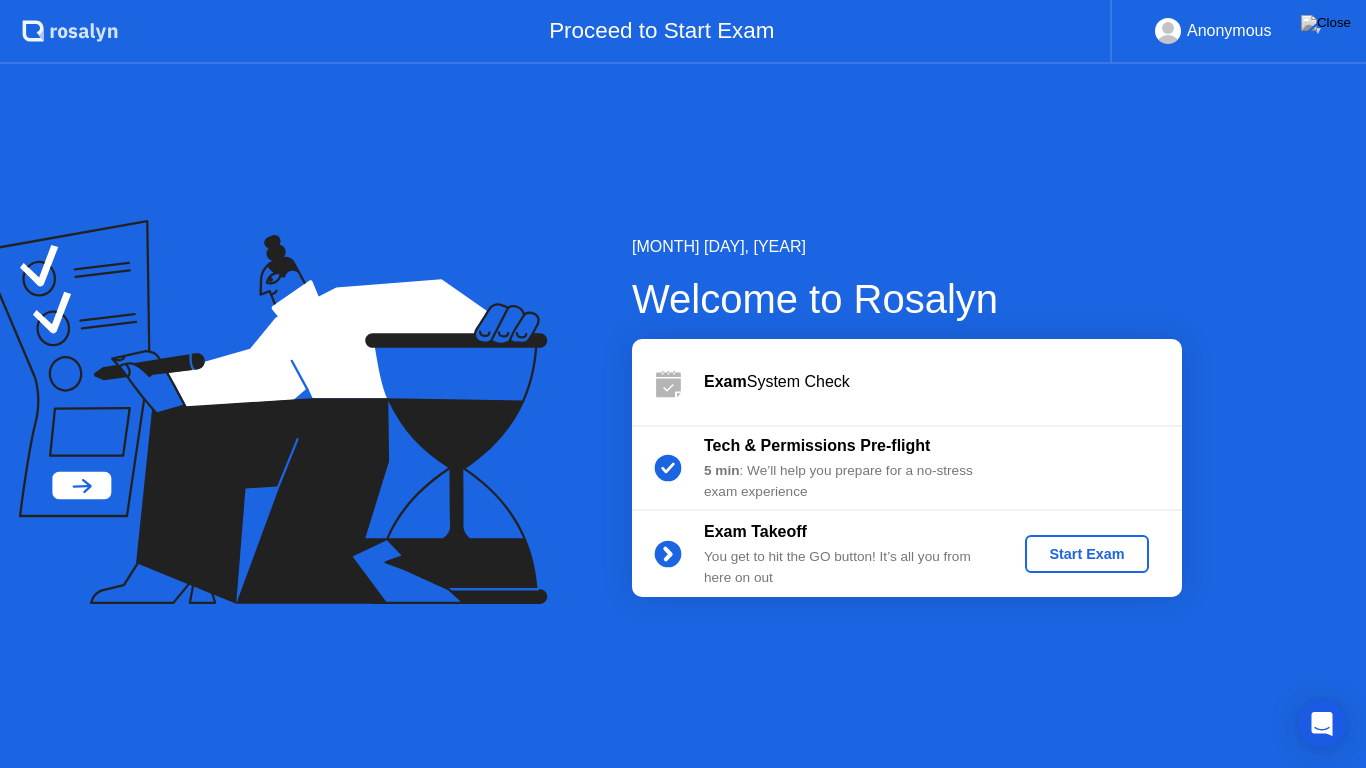 click on "Start Exam" 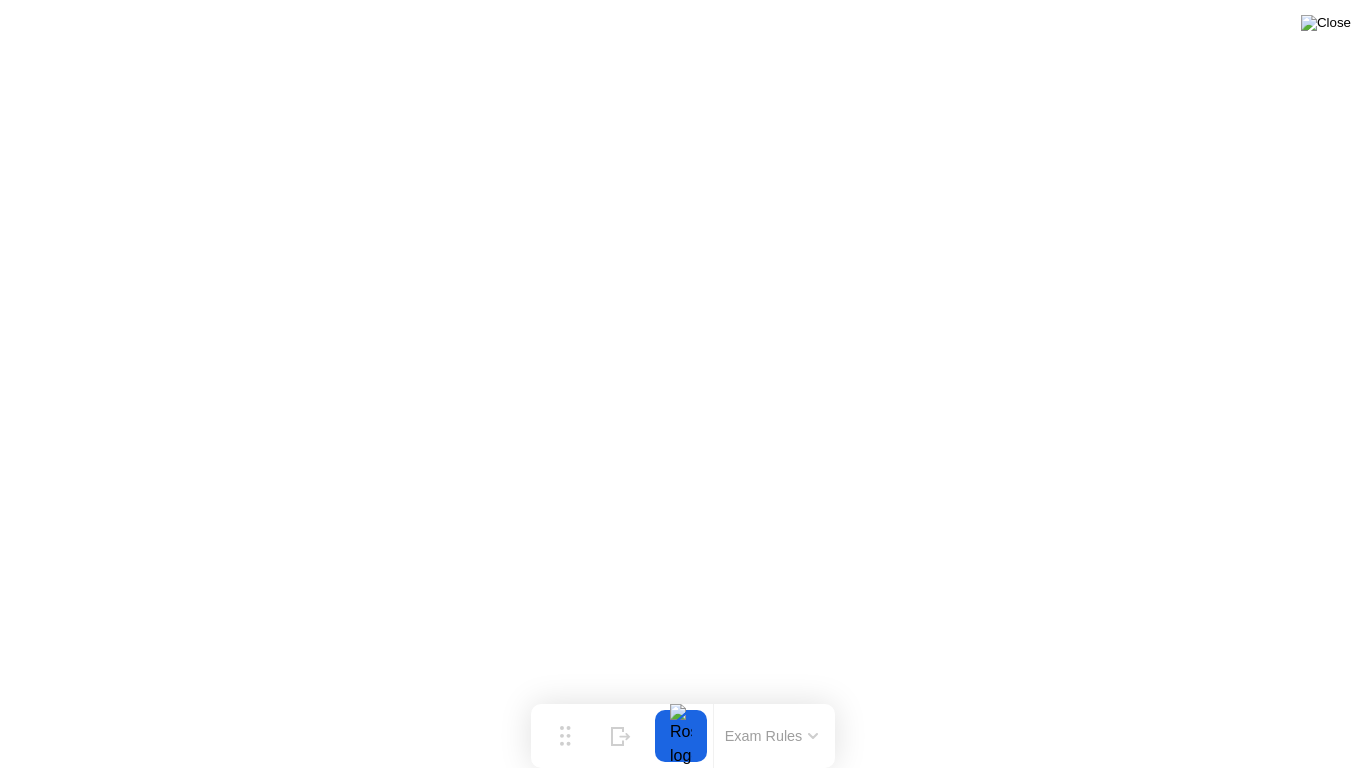 click at bounding box center [1326, 23] 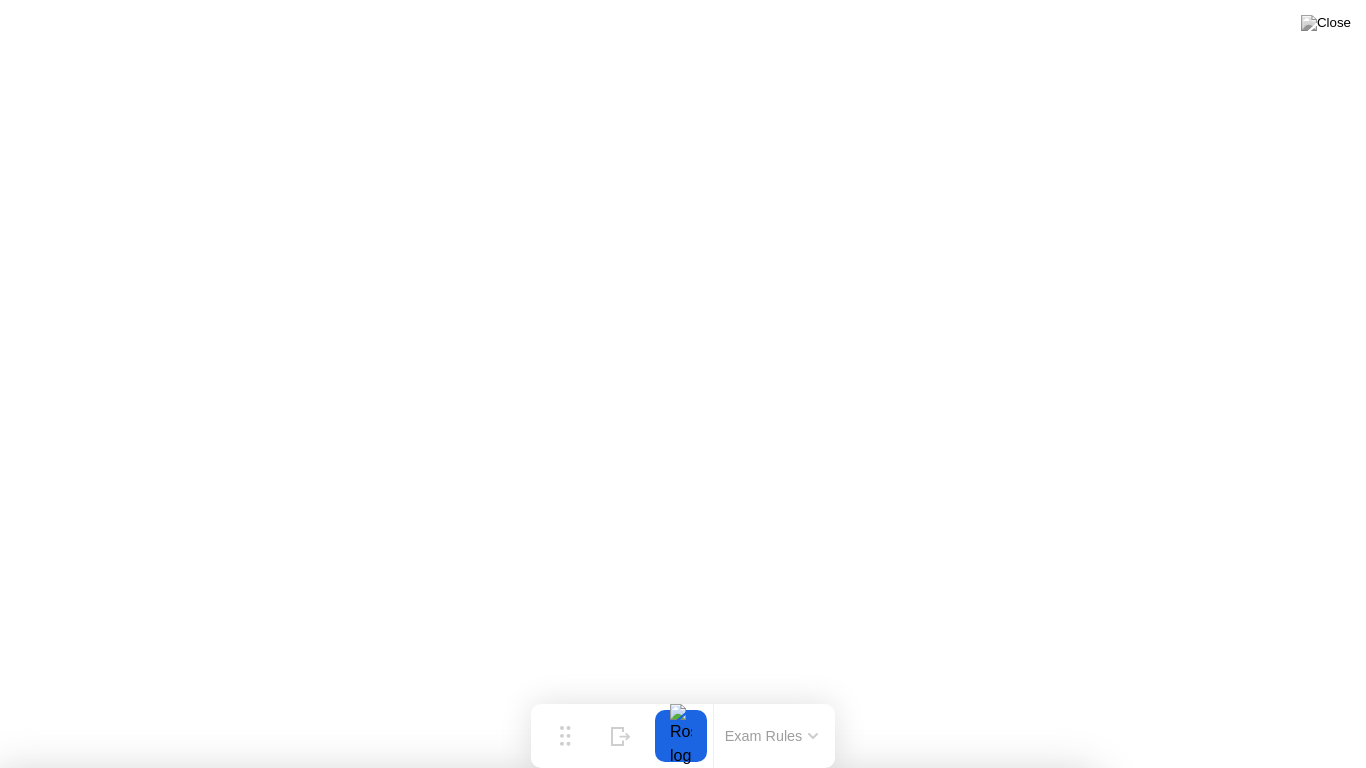 click on "Yes" at bounding box center [498, 881] 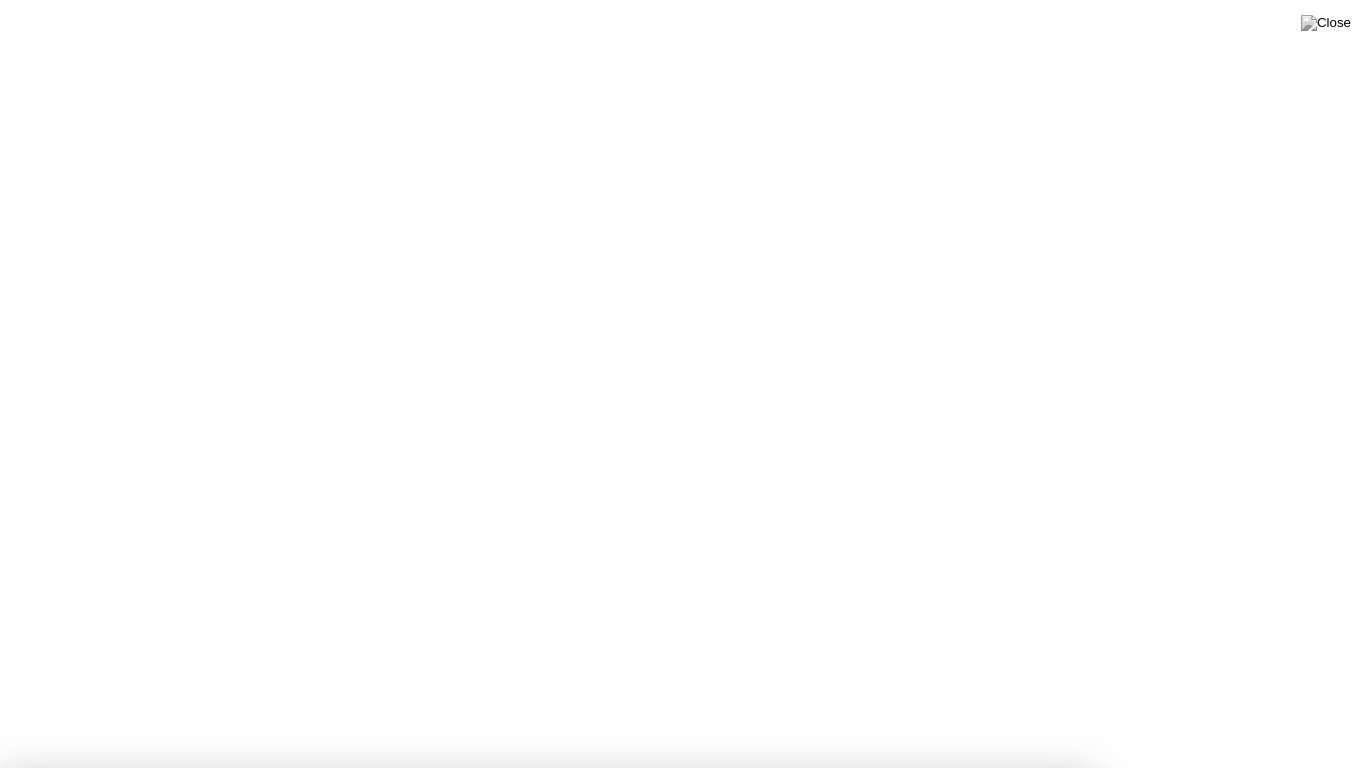 click on "No" at bounding box center [594, 881] 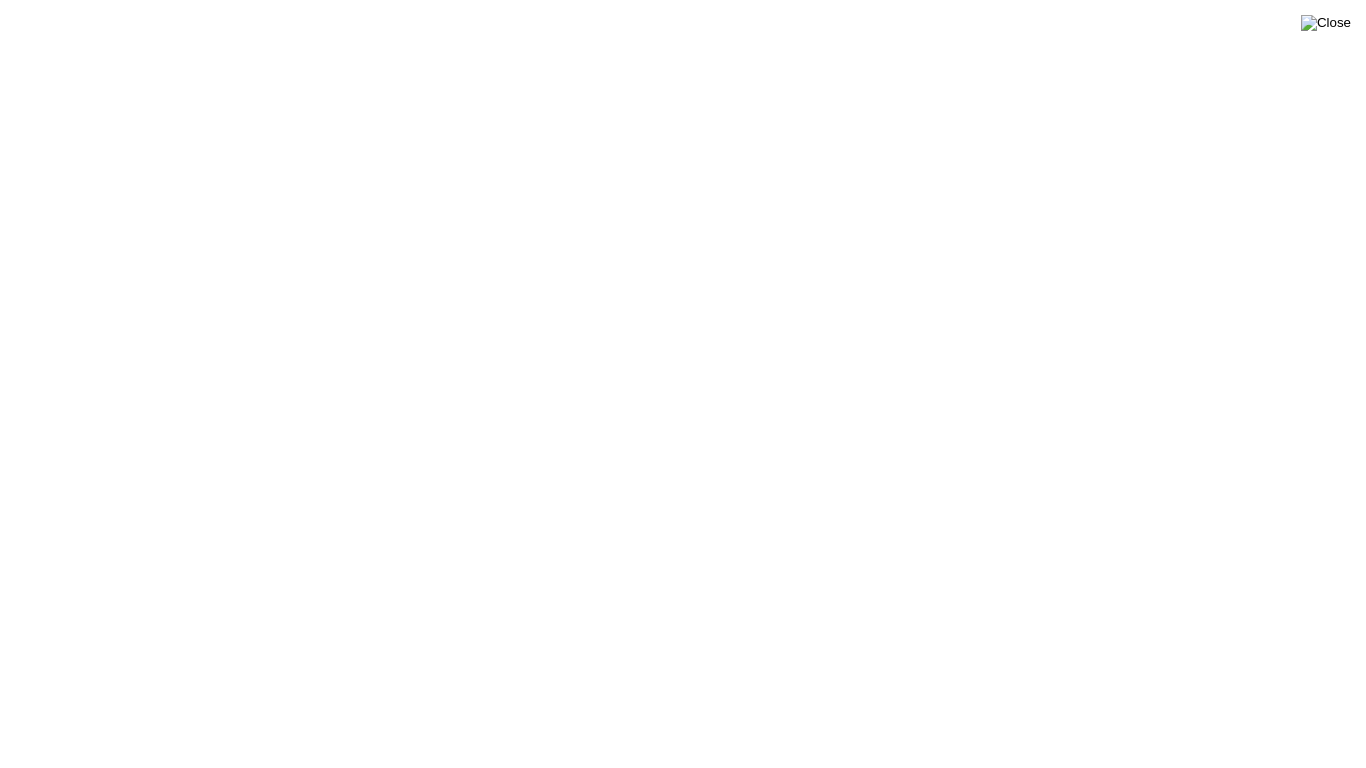 click at bounding box center (1326, 23) 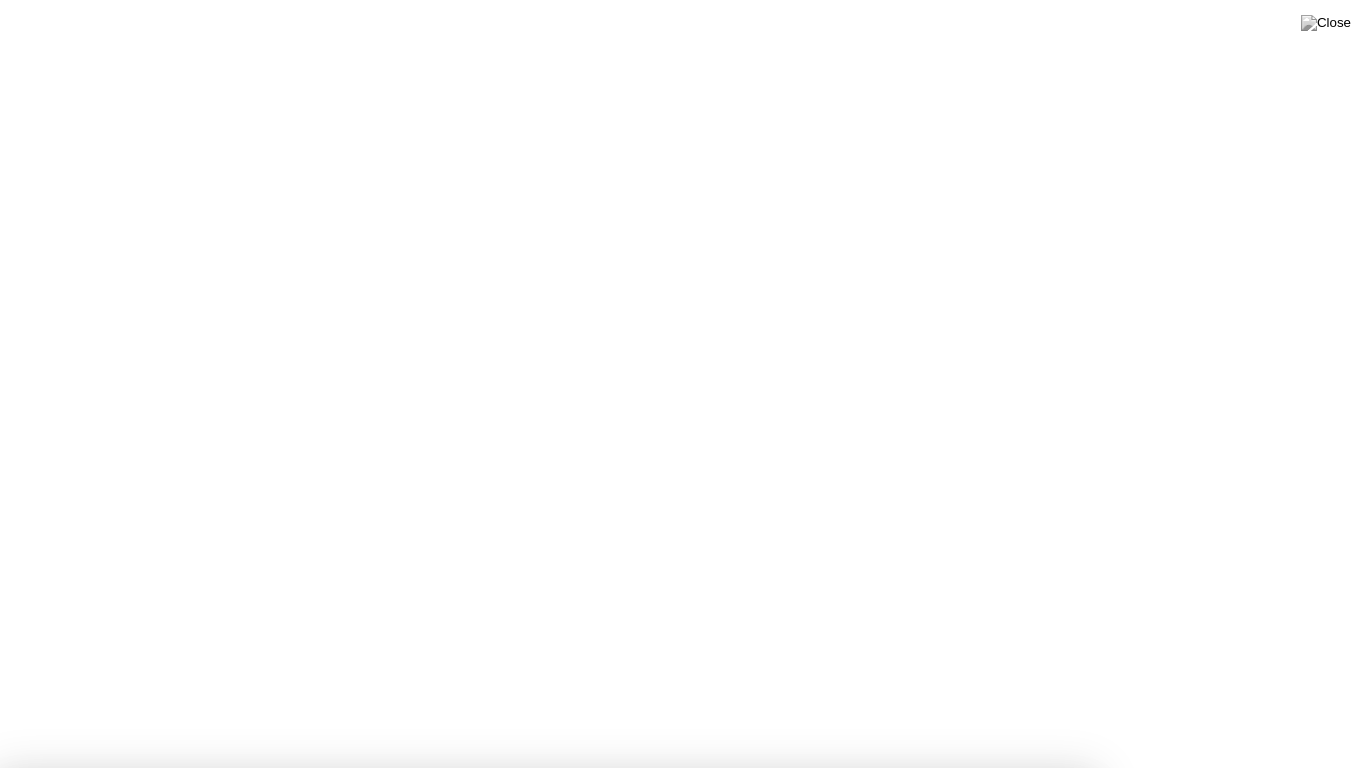 click on "No" at bounding box center (594, 881) 